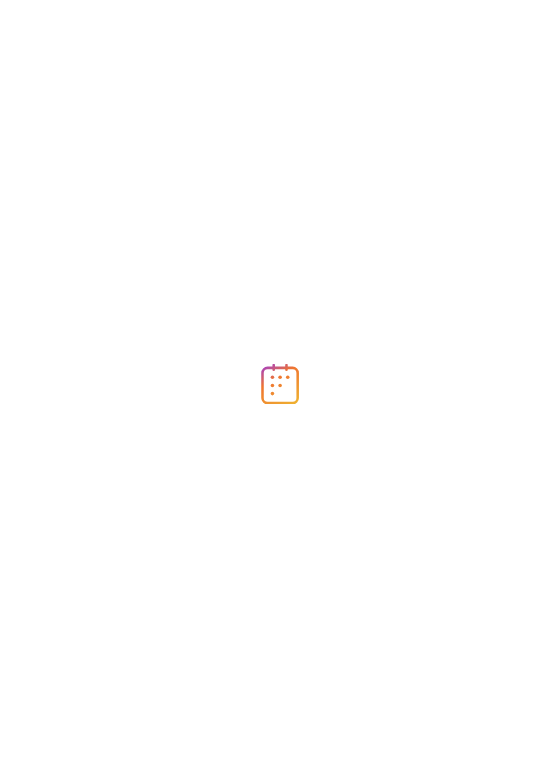 scroll, scrollTop: 0, scrollLeft: 0, axis: both 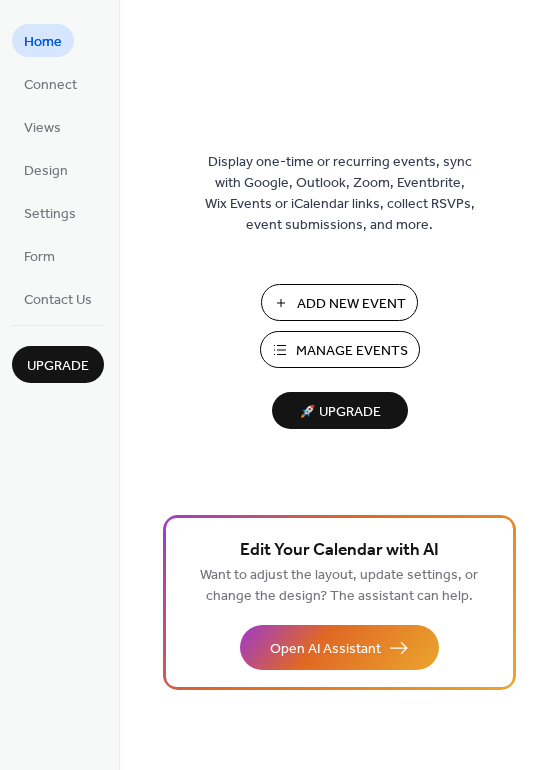 click on "Manage Events" at bounding box center (352, 351) 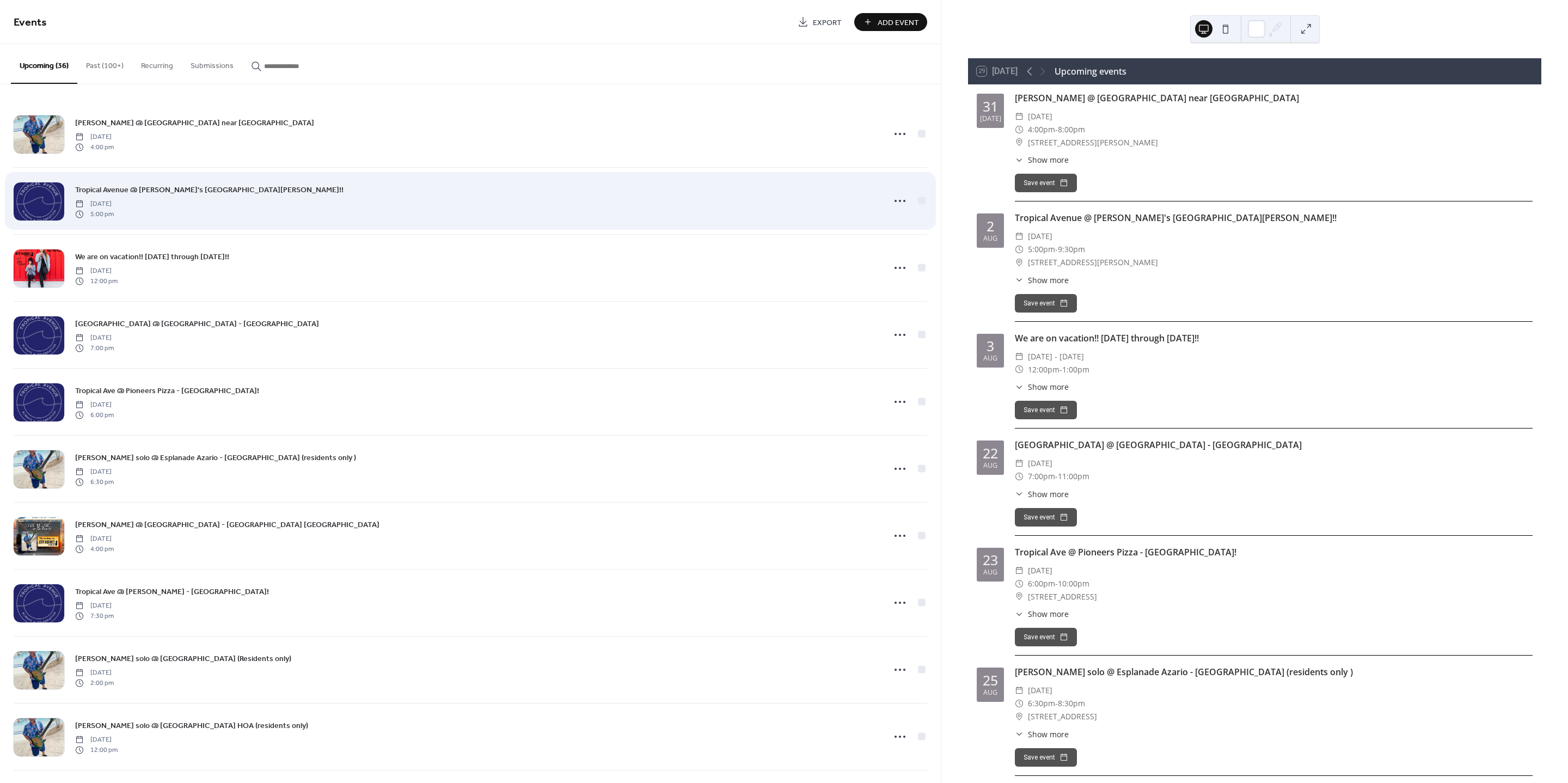 scroll, scrollTop: 0, scrollLeft: 0, axis: both 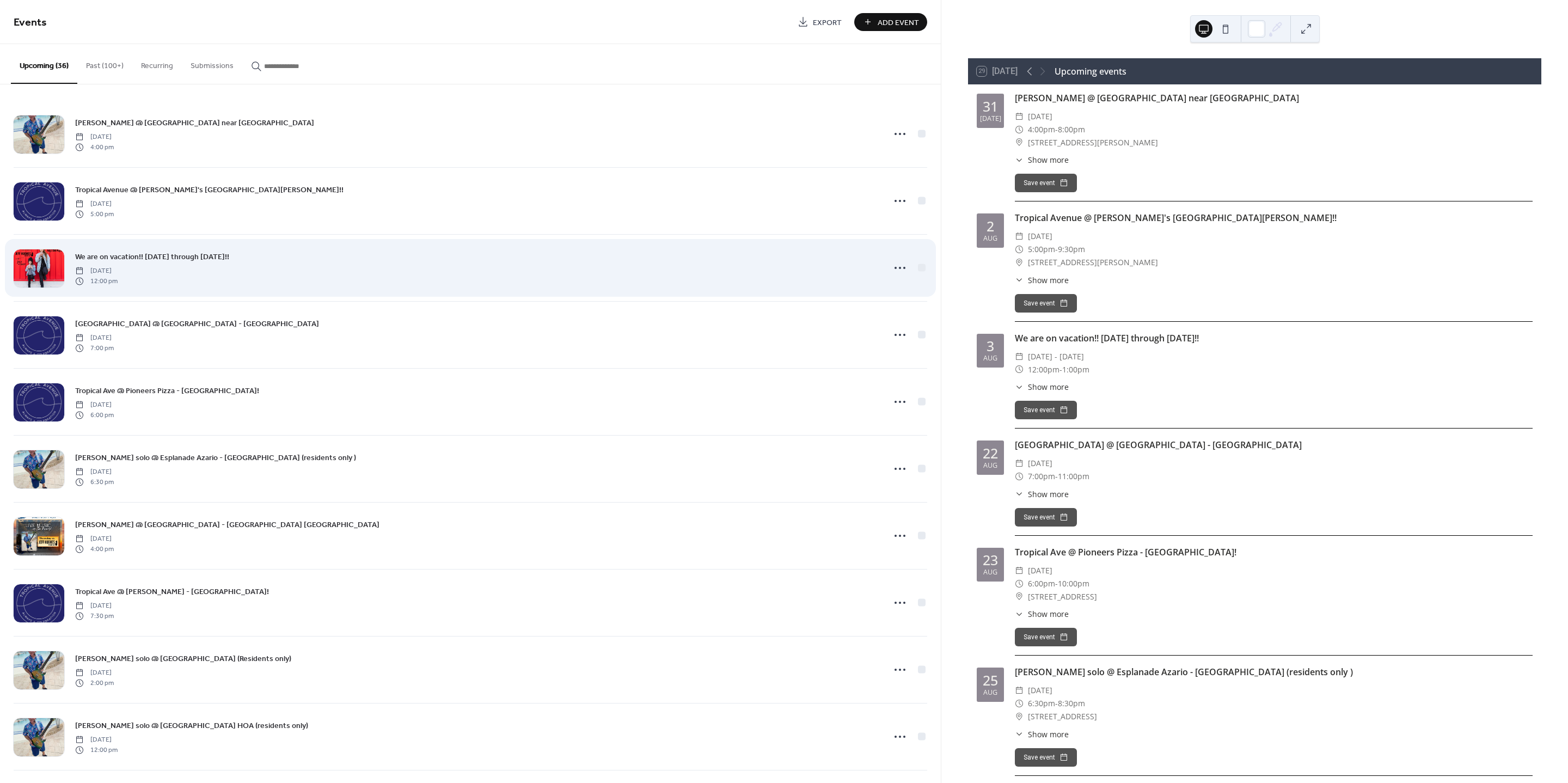 click on "We are on vacation!!  [DATE] through [DATE]!!   [DATE] 12:00 pm" at bounding box center [476, 268] 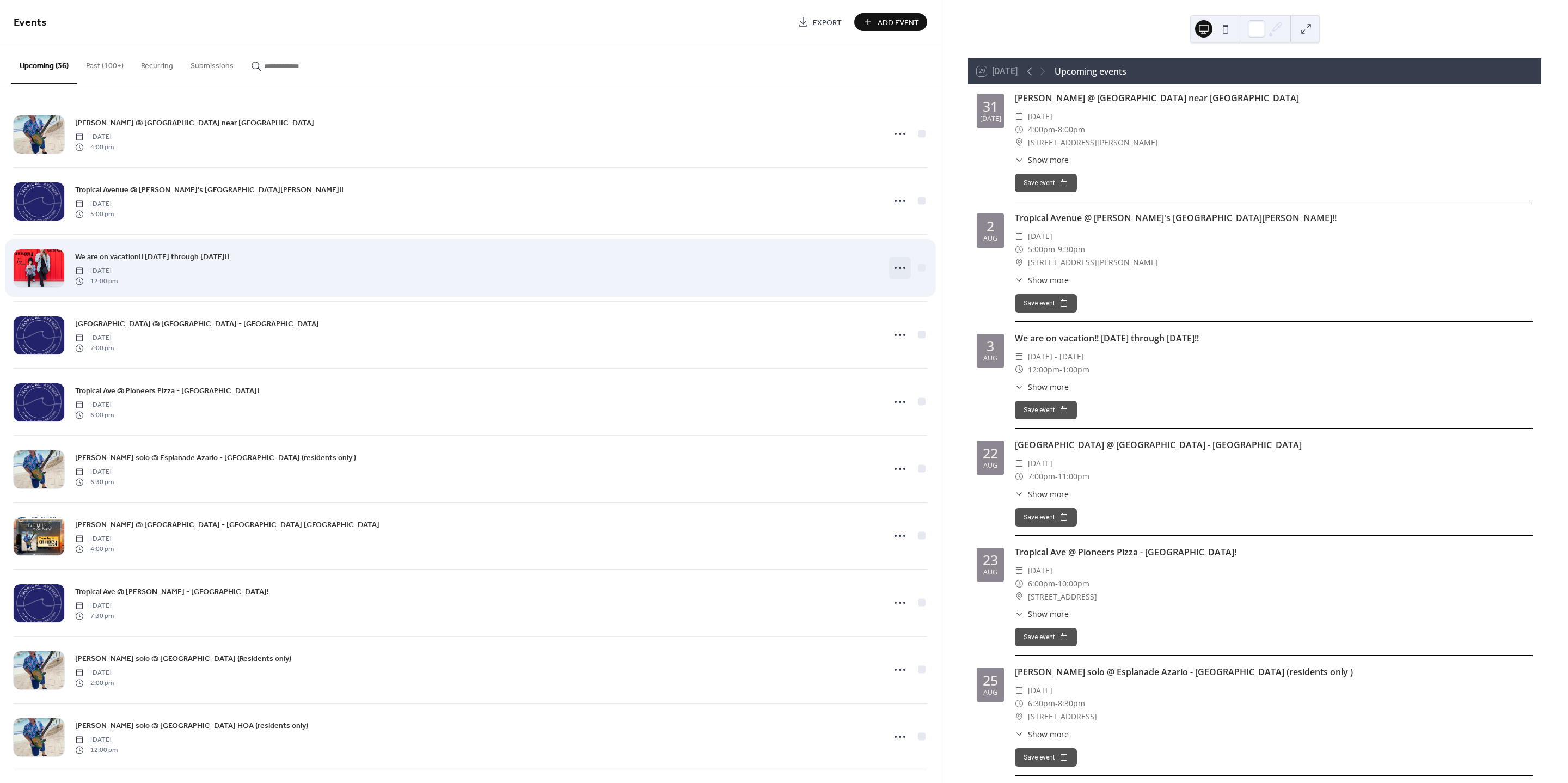 click 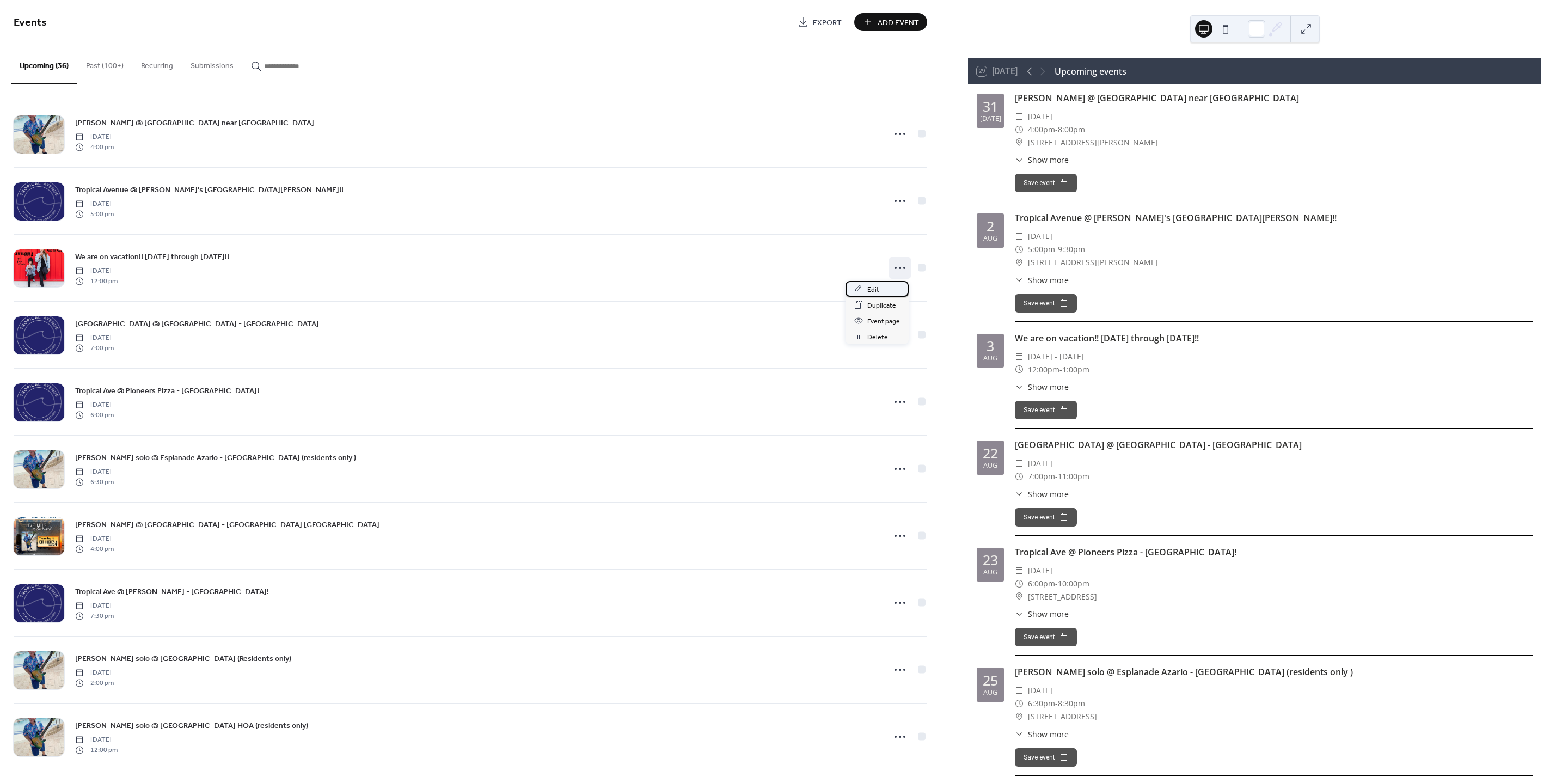 click on "Edit" at bounding box center (873, 290) 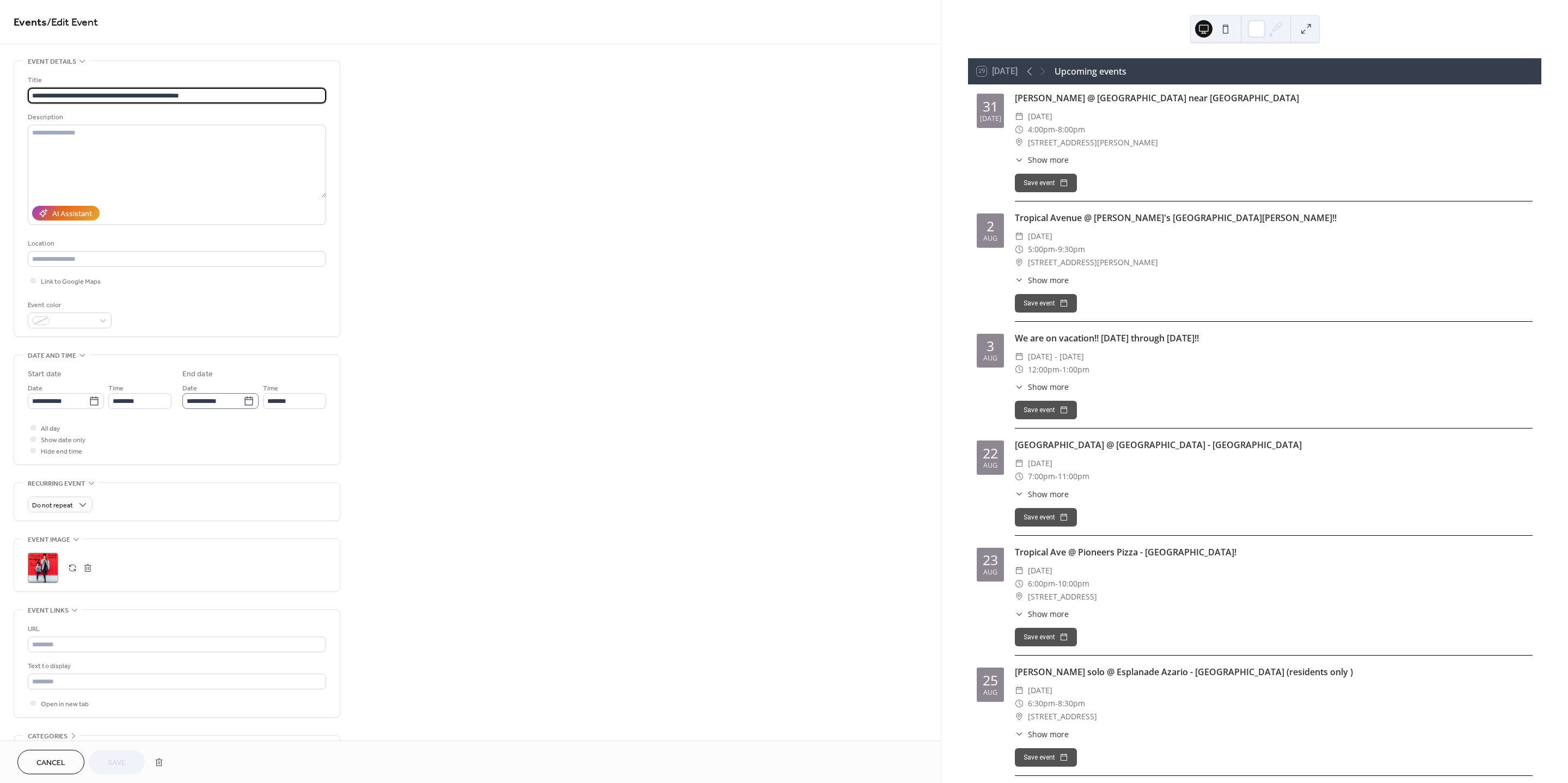 click 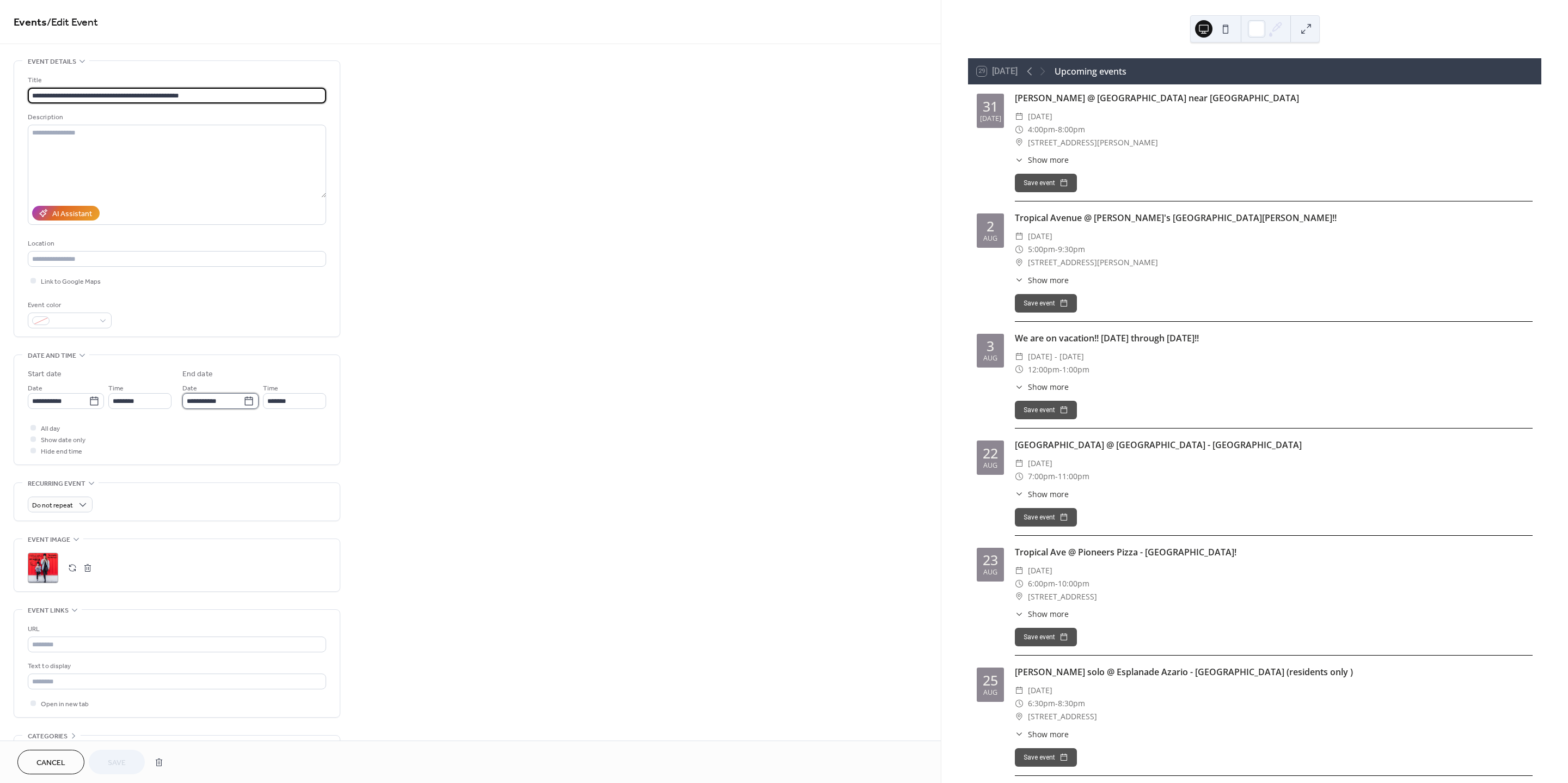 click on "**********" at bounding box center (213, 401) 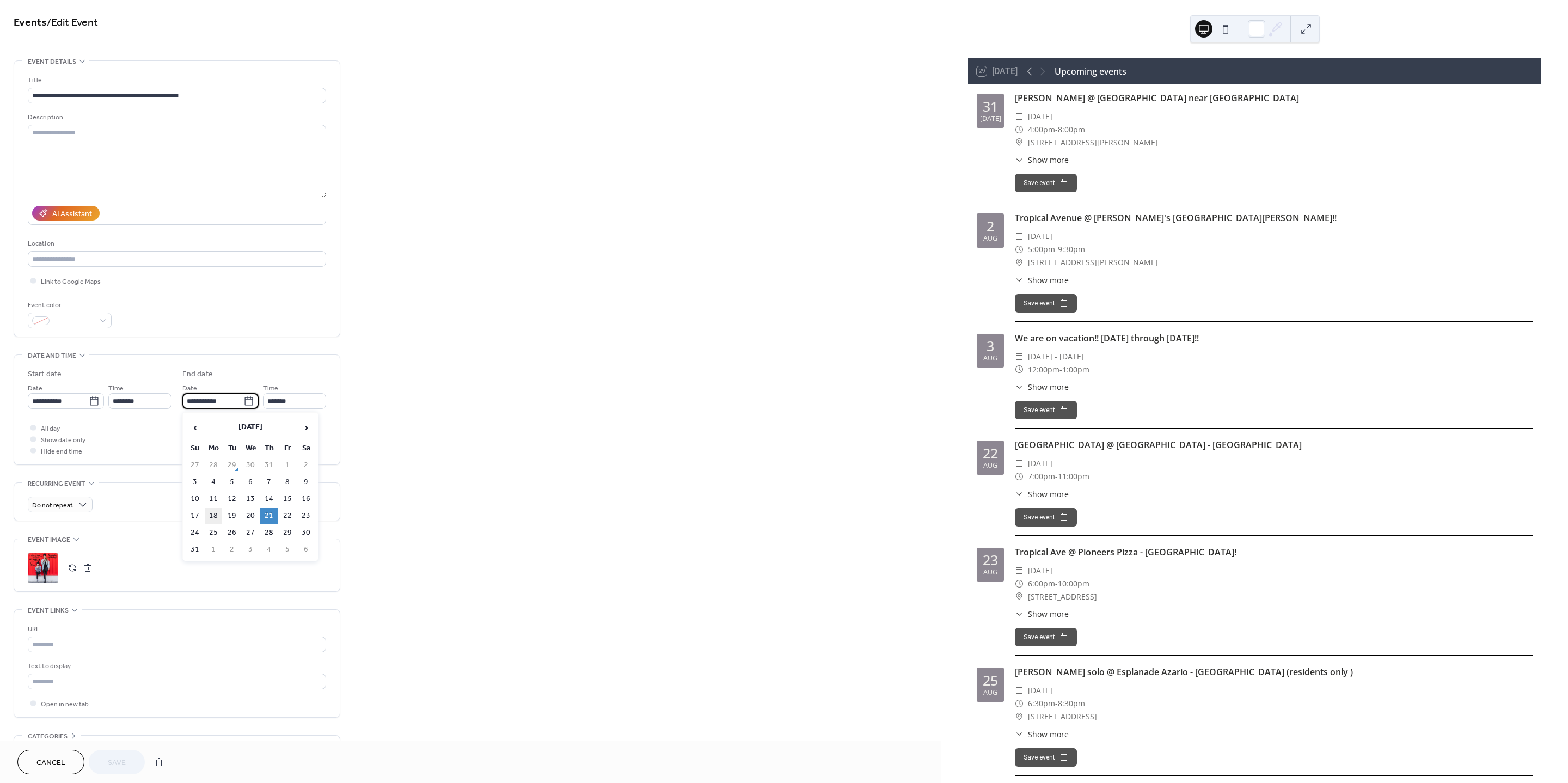 click on "18" at bounding box center [213, 516] 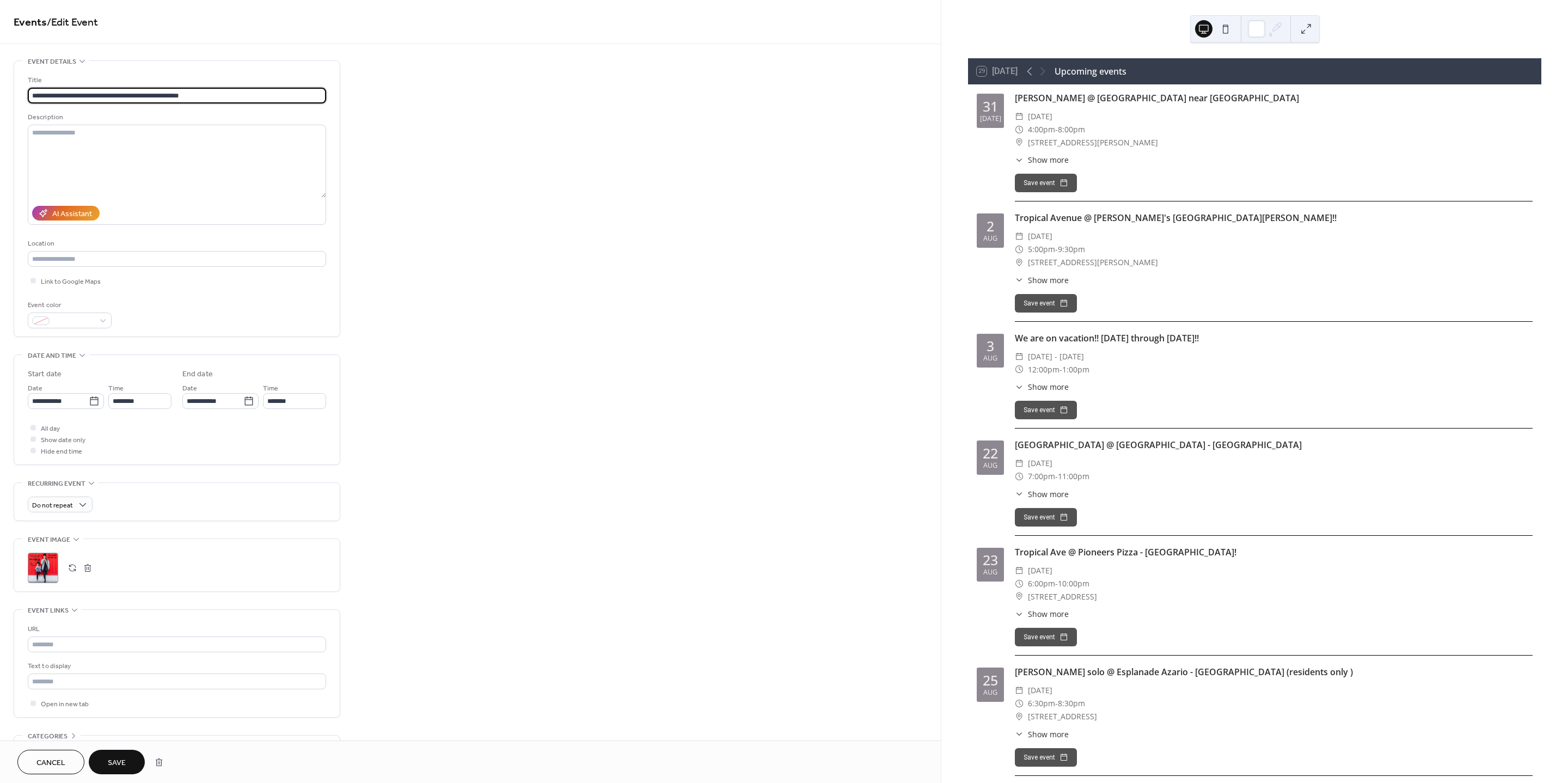 click on "**********" at bounding box center [177, 95] 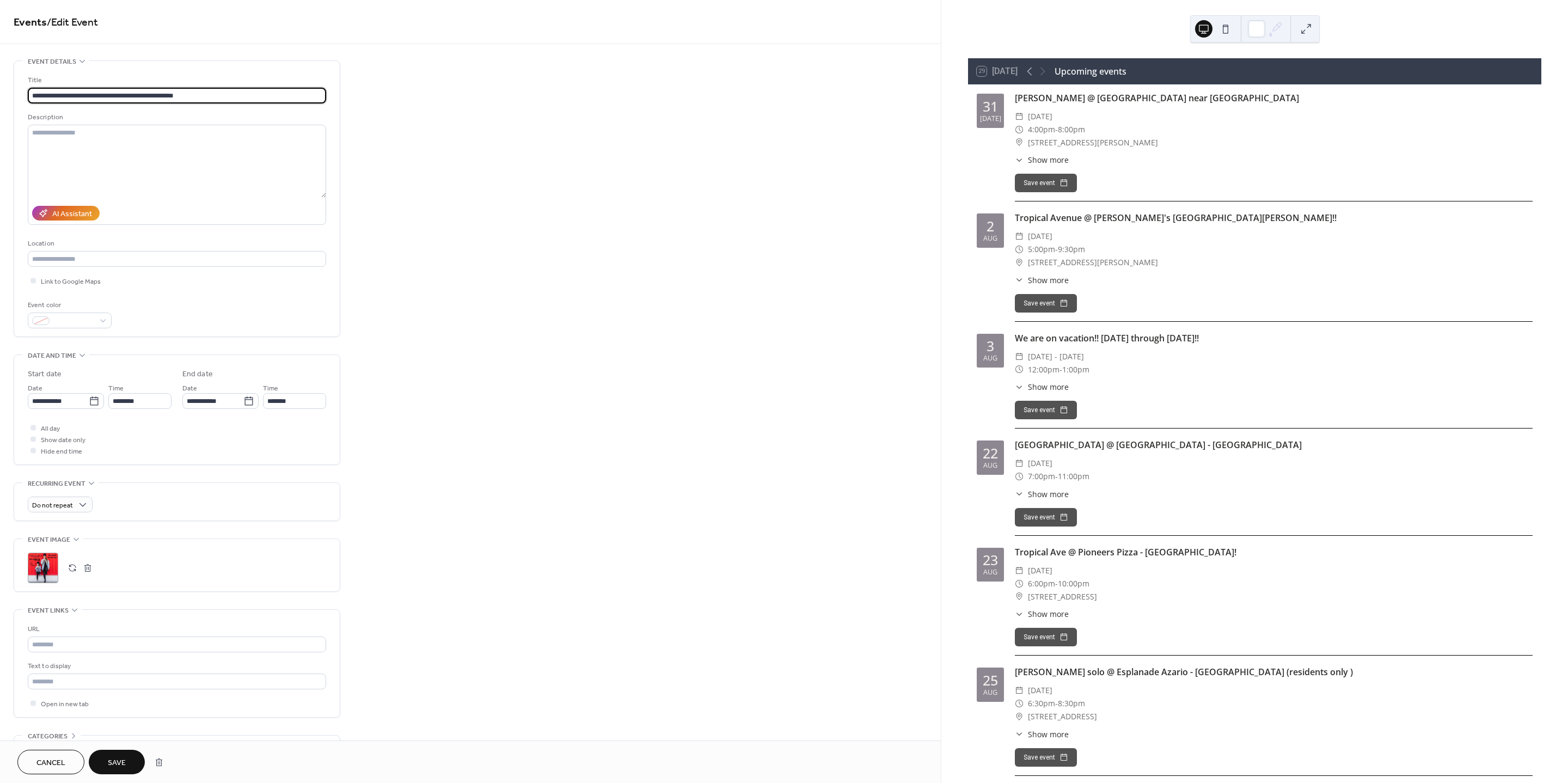 type on "**********" 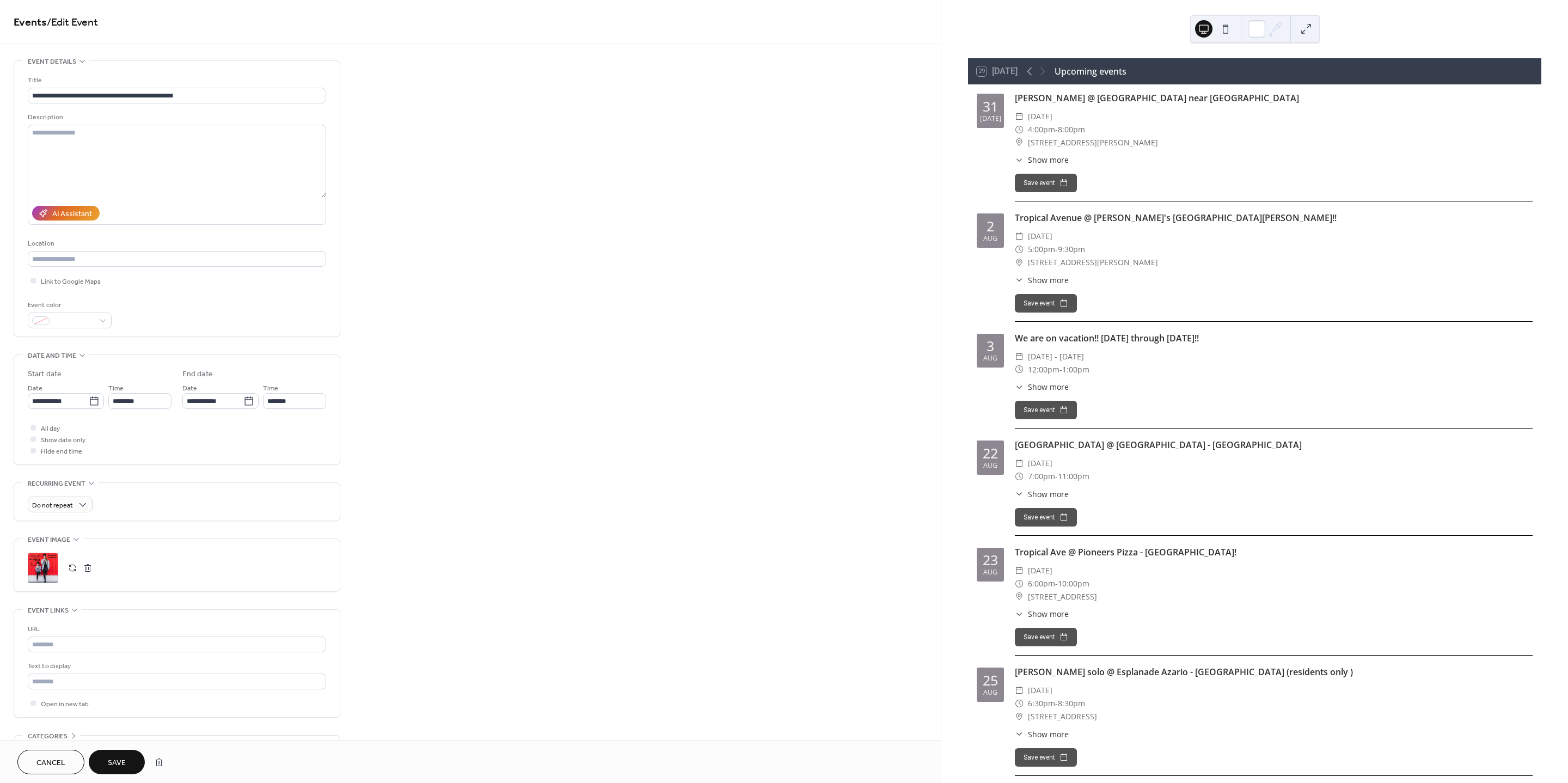 click on "Save" at bounding box center [117, 763] 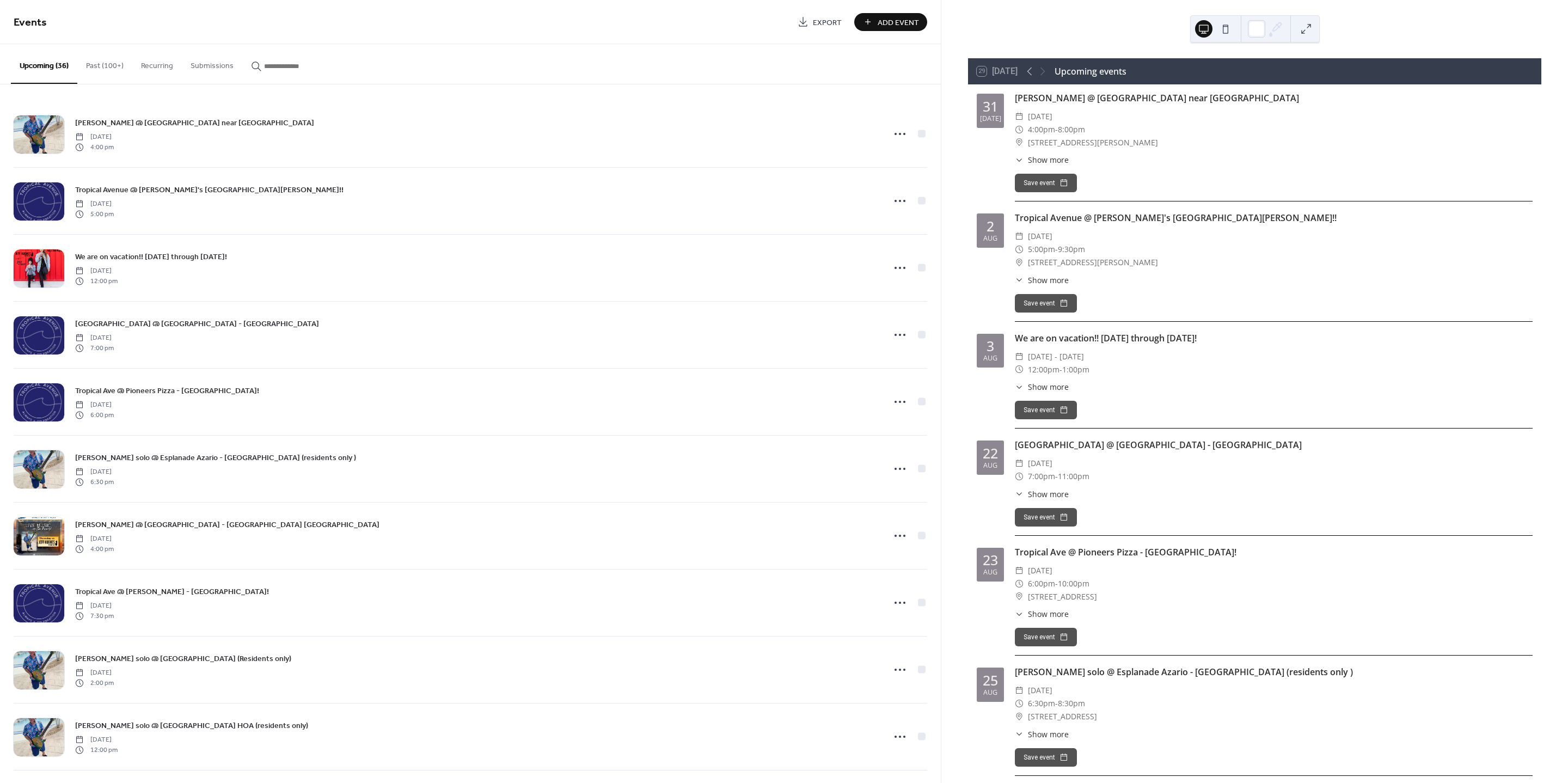click on "Add Event" at bounding box center [898, 22] 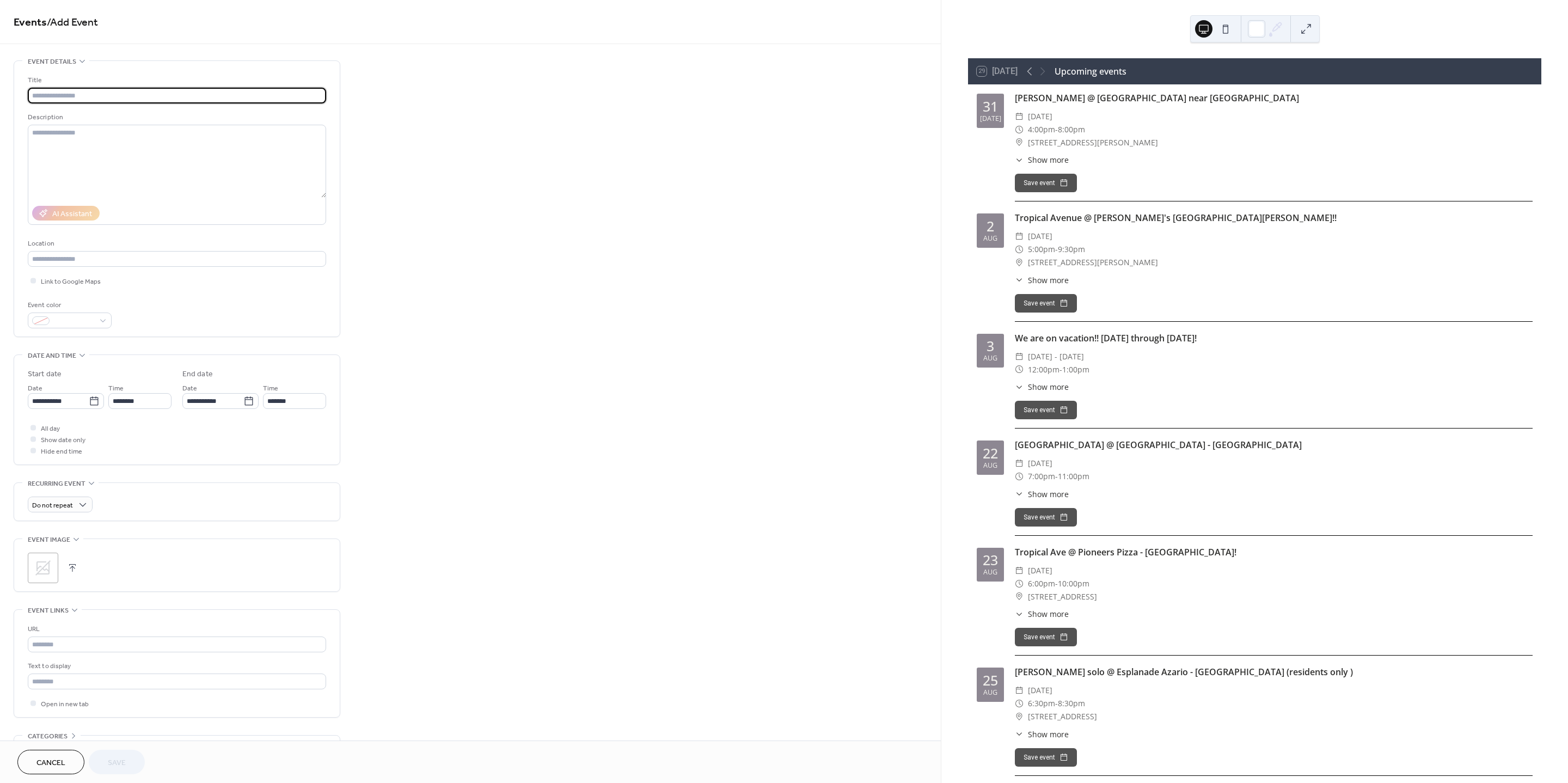 click at bounding box center (177, 95) 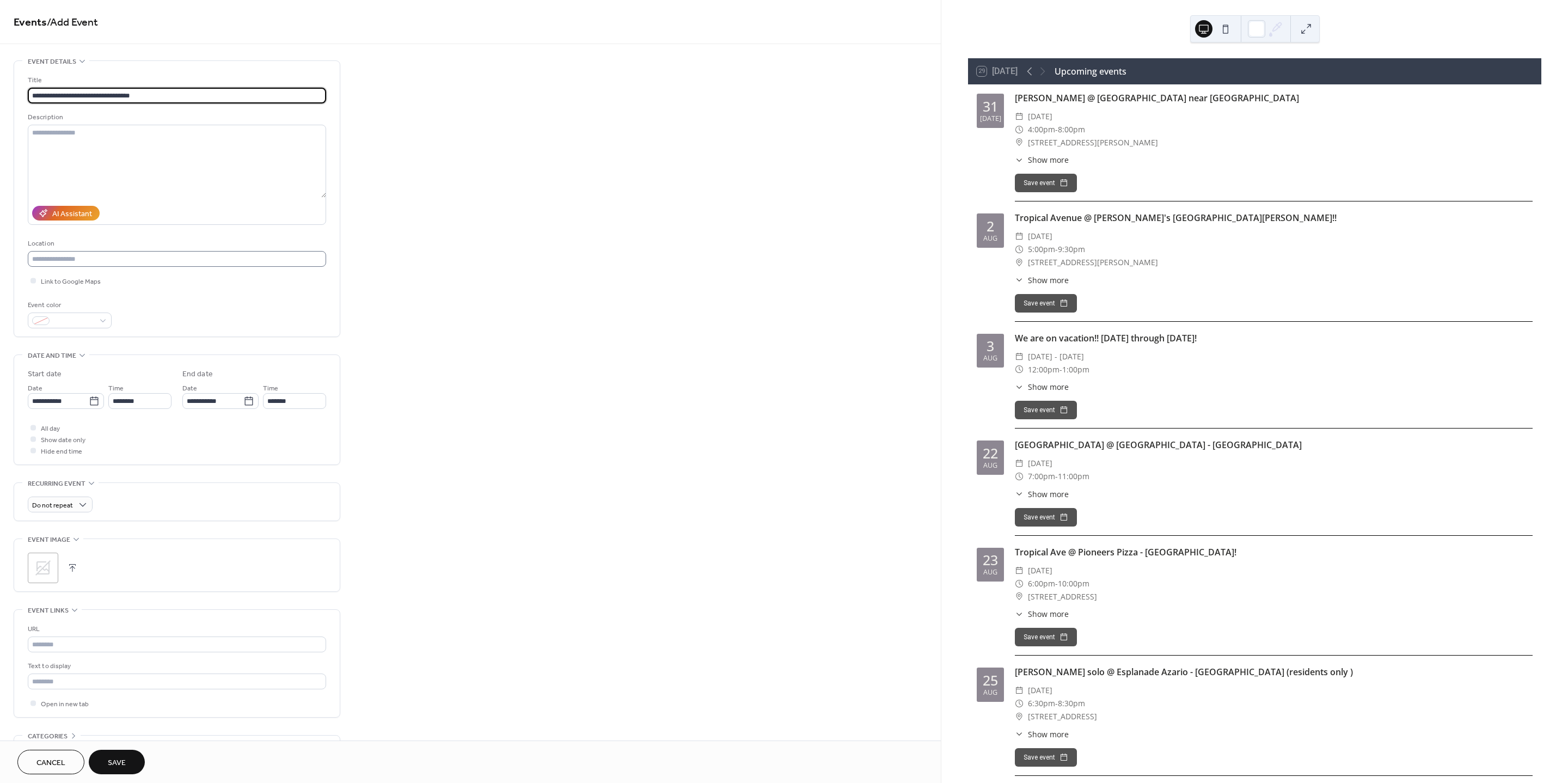 type on "**********" 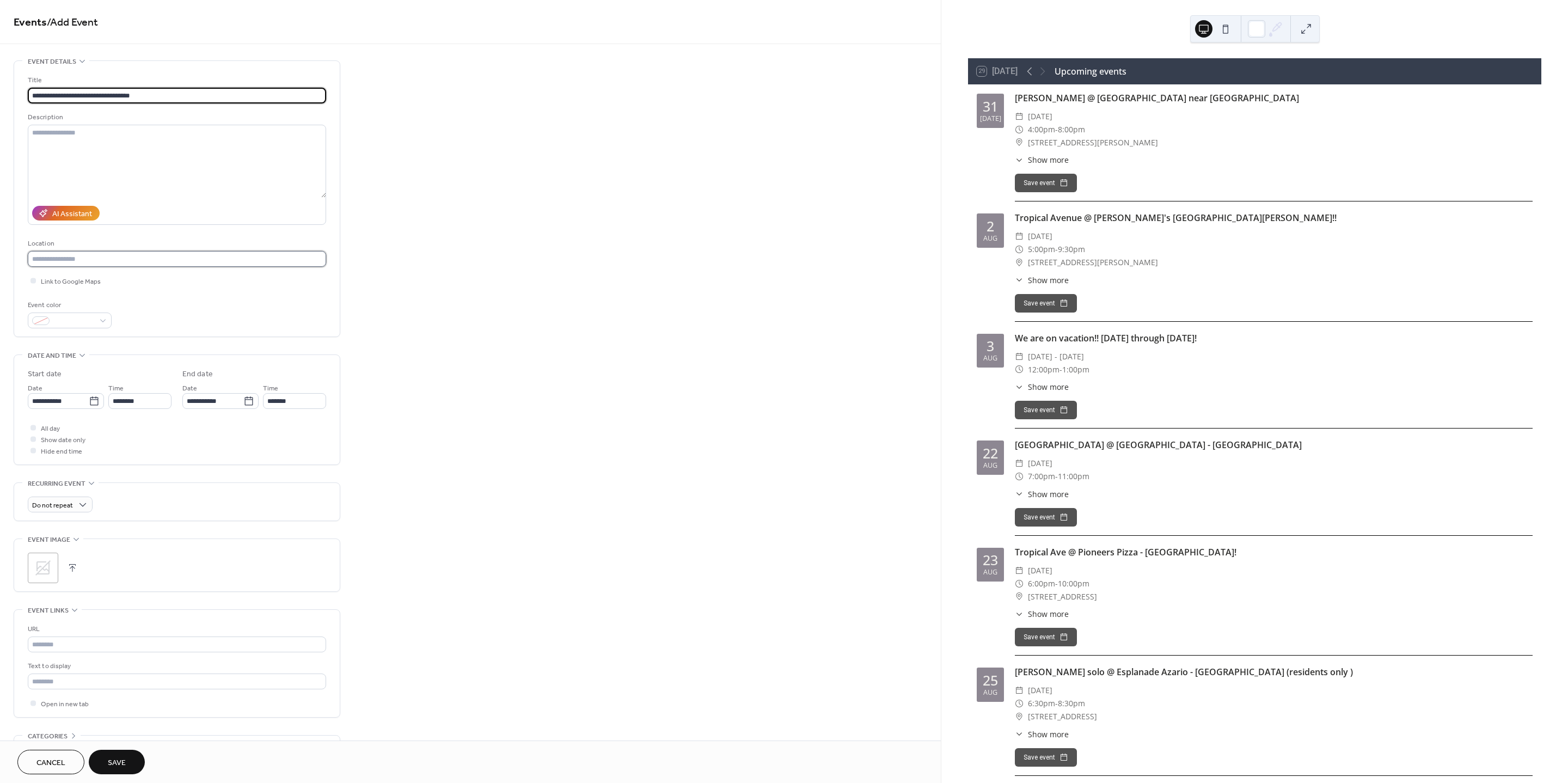 click at bounding box center (177, 259) 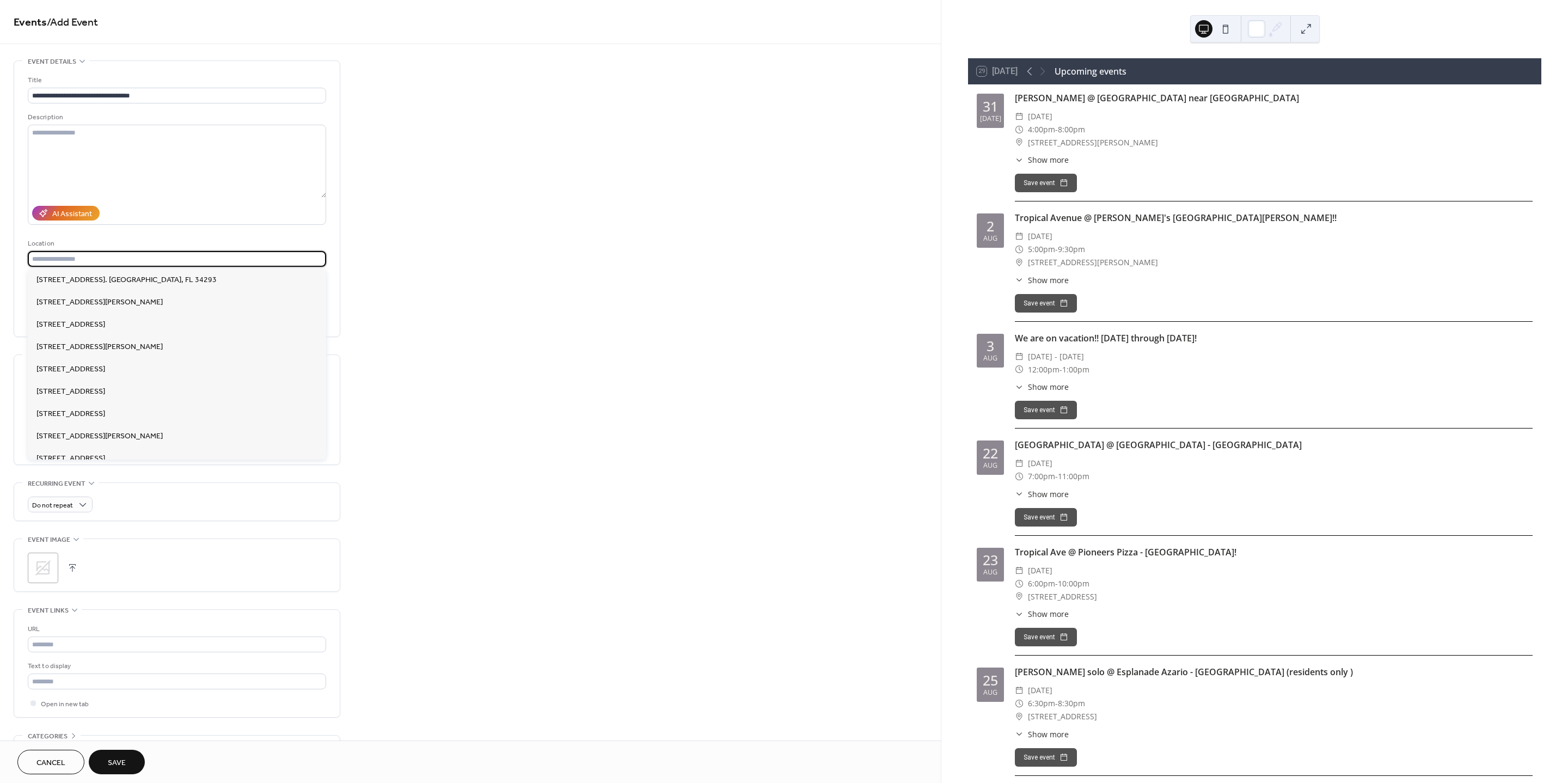 click on "**********" at bounding box center (470, 435) 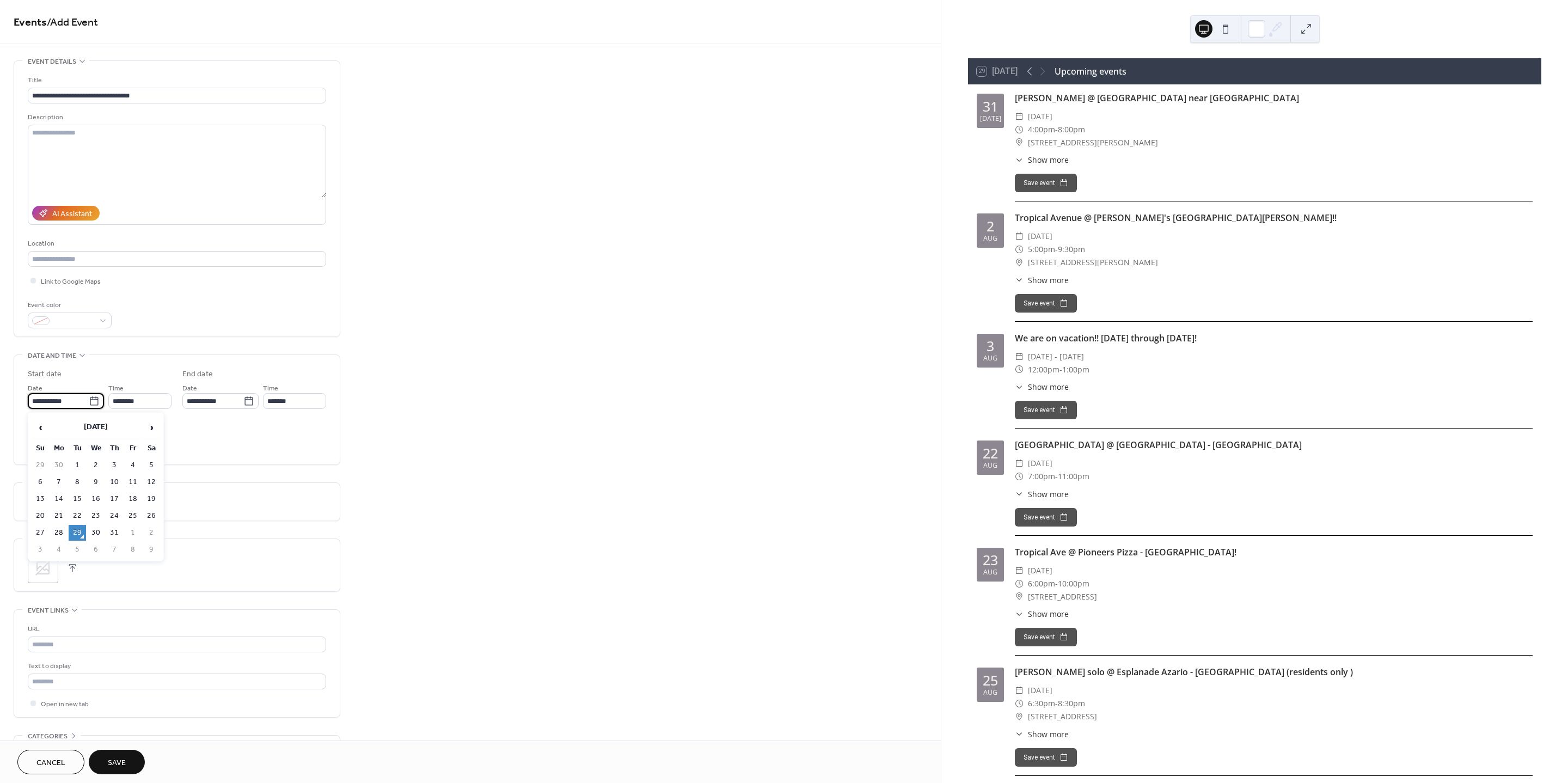 click on "**********" at bounding box center (58, 401) 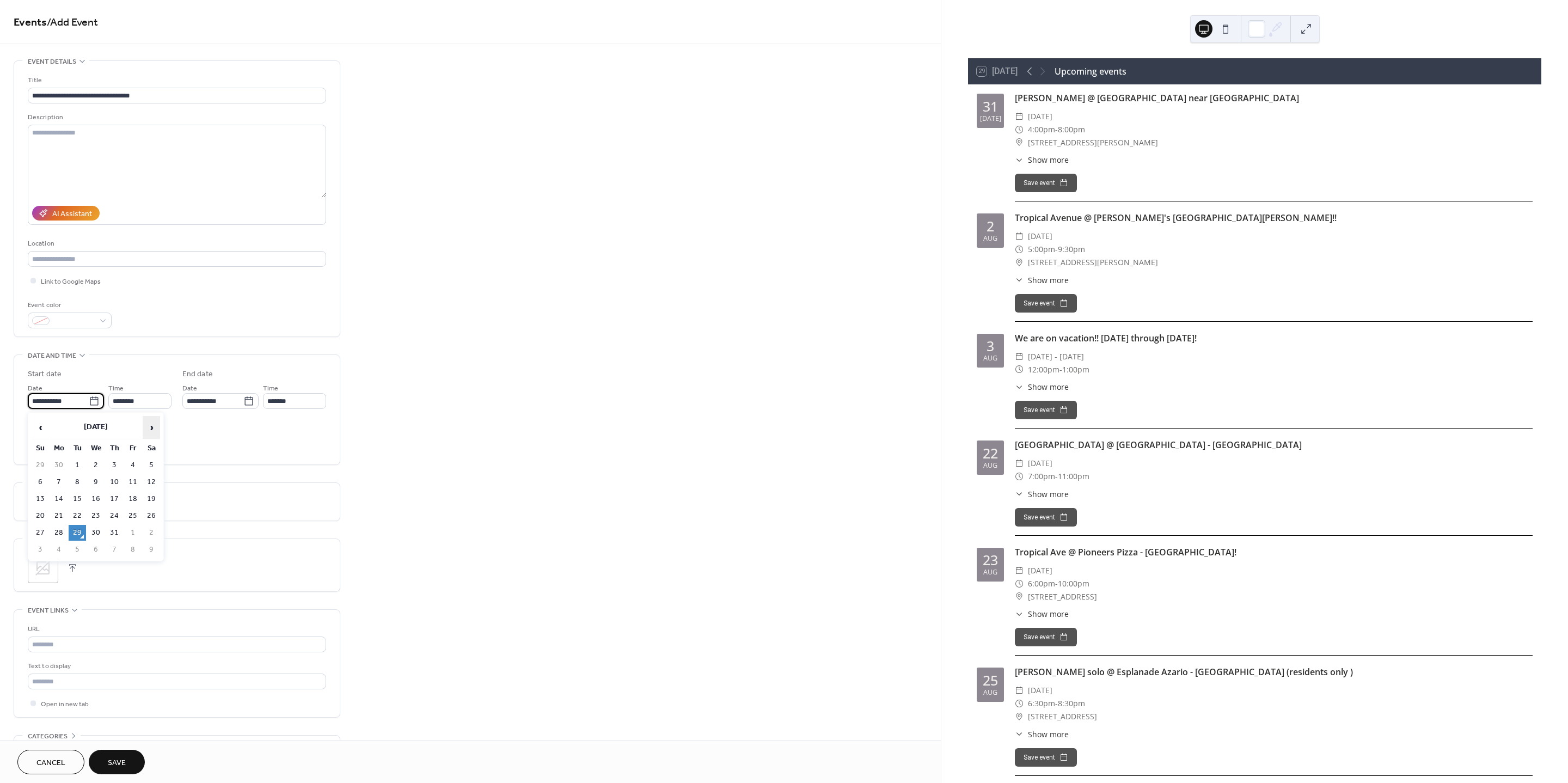 click on "›" at bounding box center (151, 427) 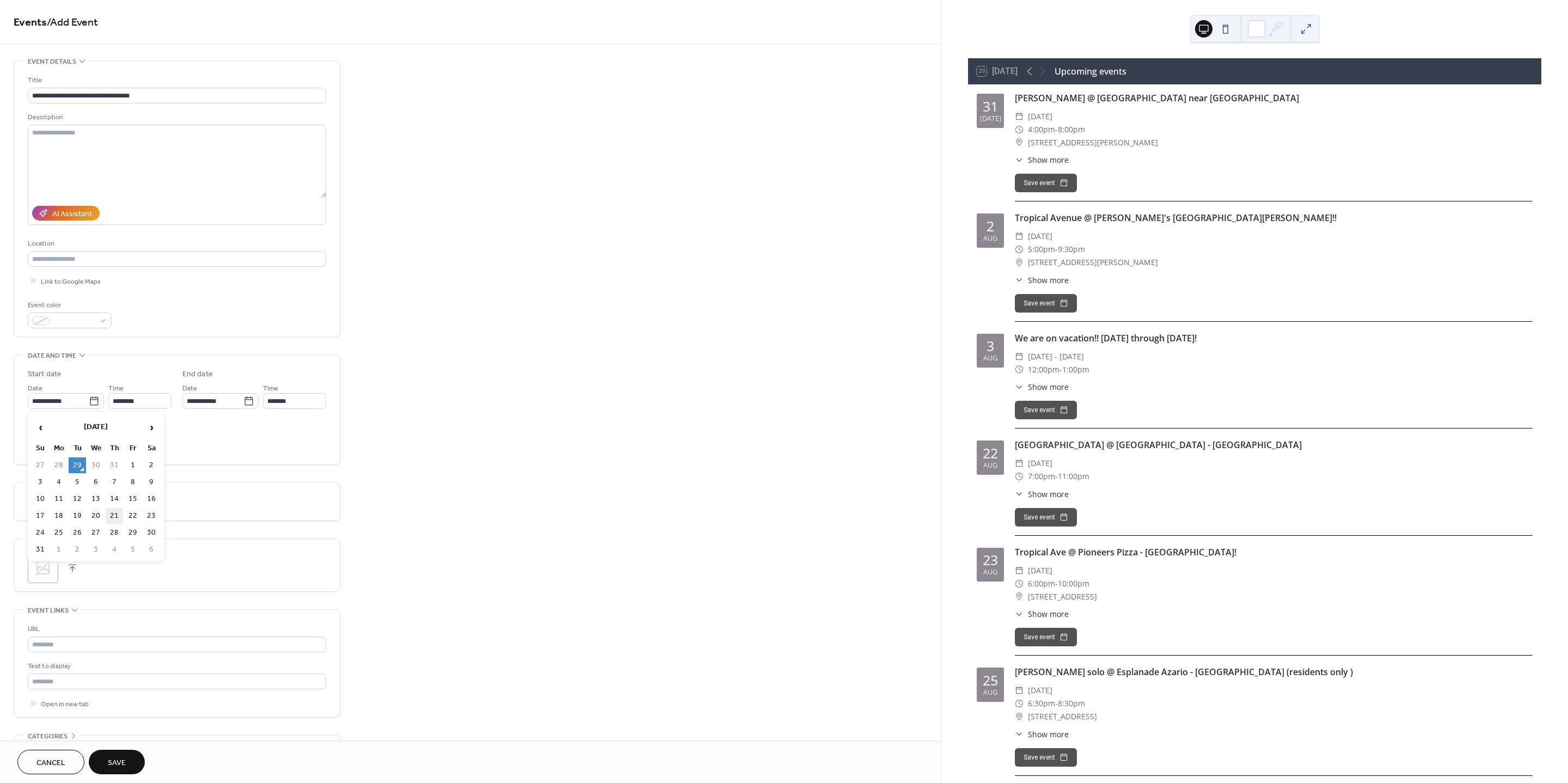 click on "21" at bounding box center (114, 516) 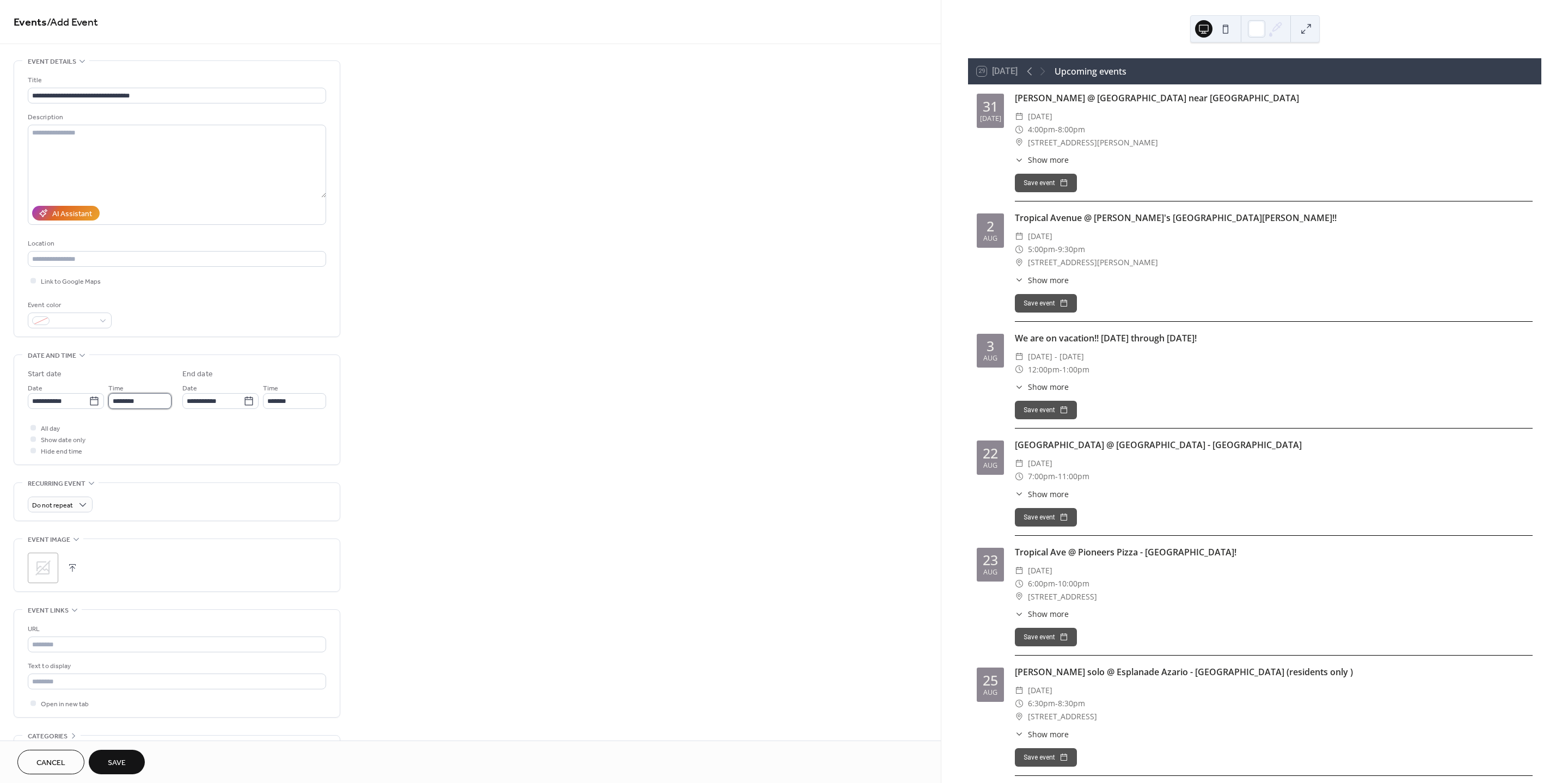 click on "********" at bounding box center (140, 401) 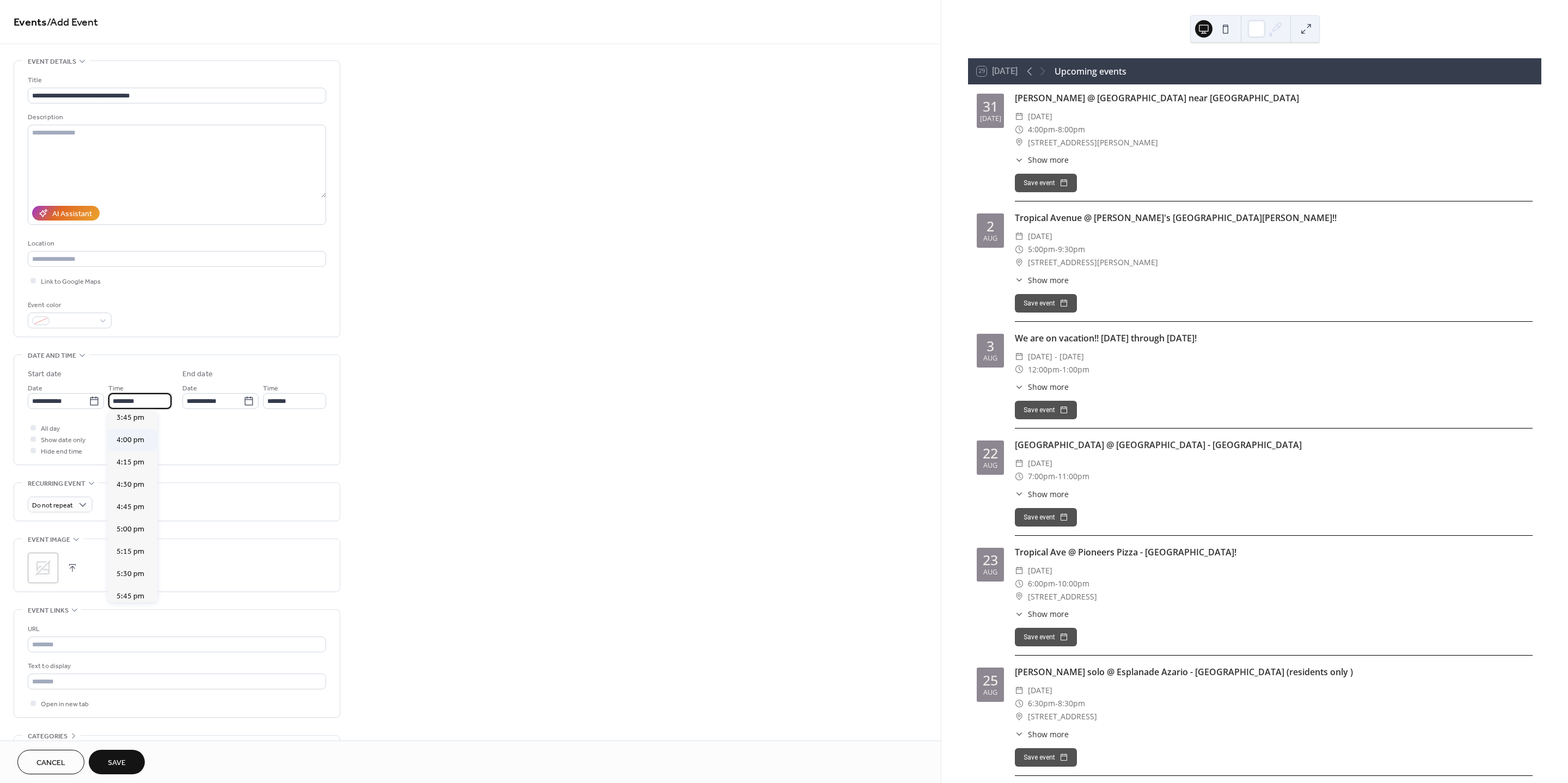 scroll, scrollTop: 1508, scrollLeft: 0, axis: vertical 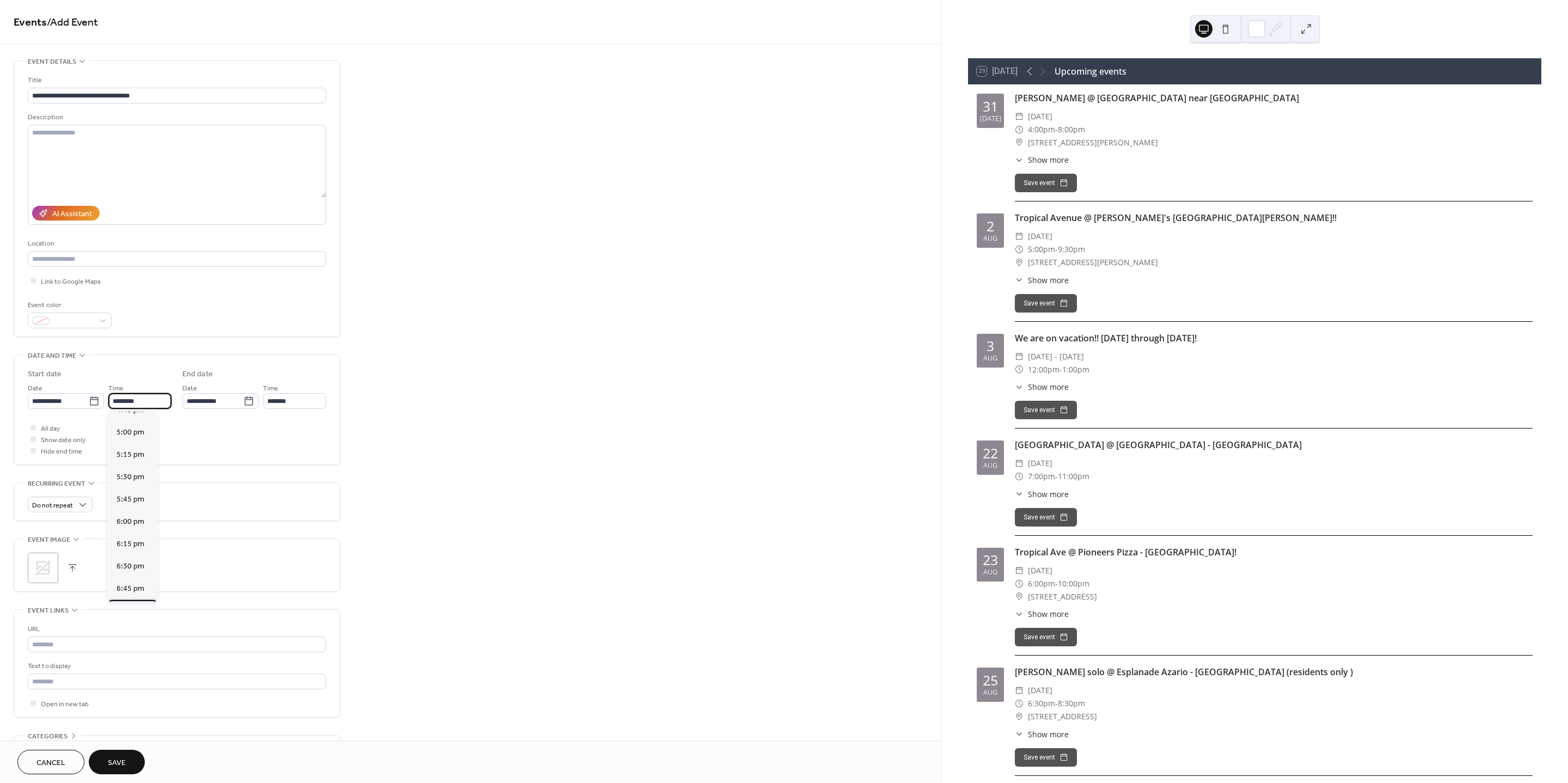click on "7:00 pm" at bounding box center (130, 610) 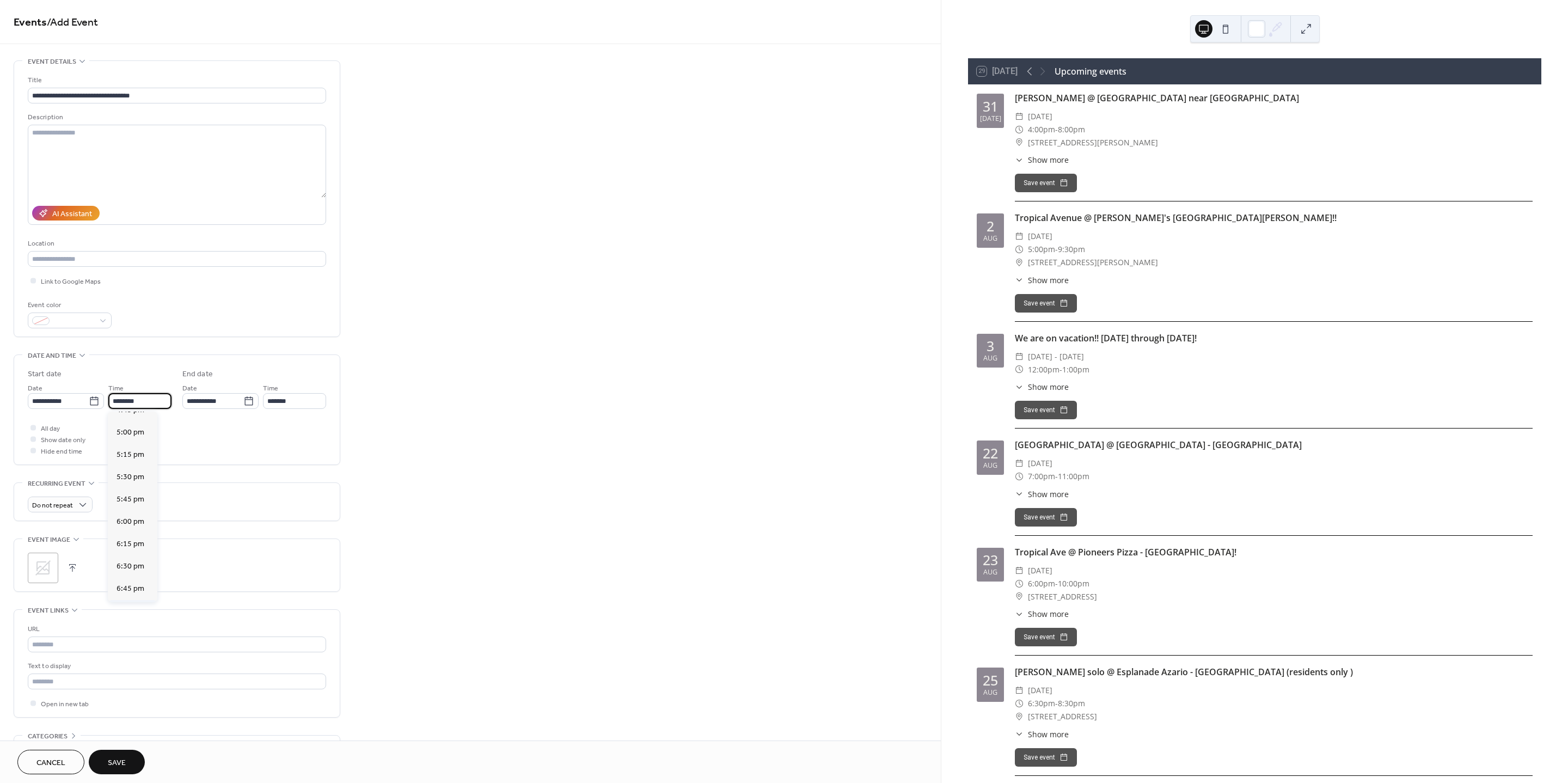 type on "*******" 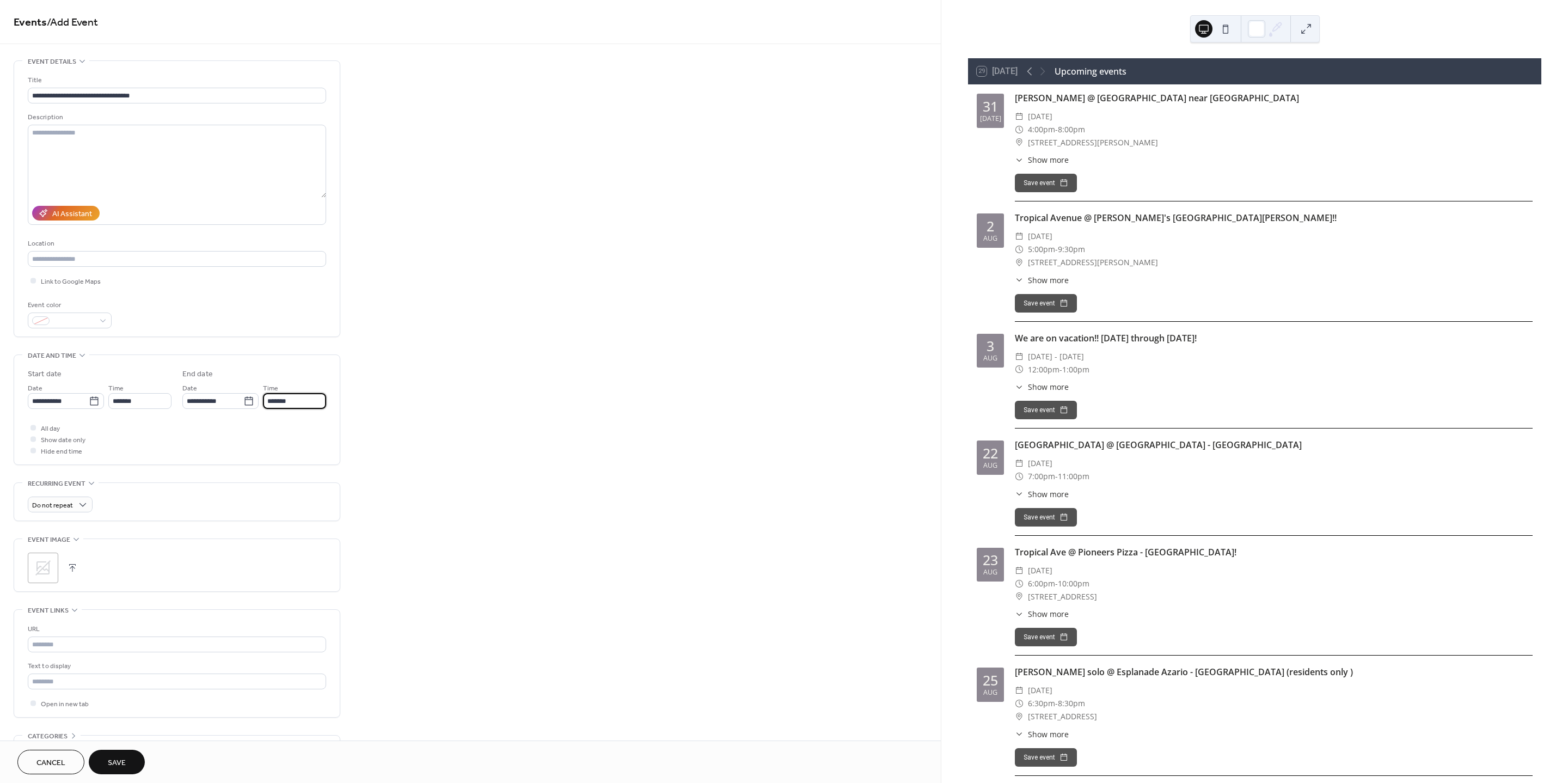 click on "*******" at bounding box center (295, 401) 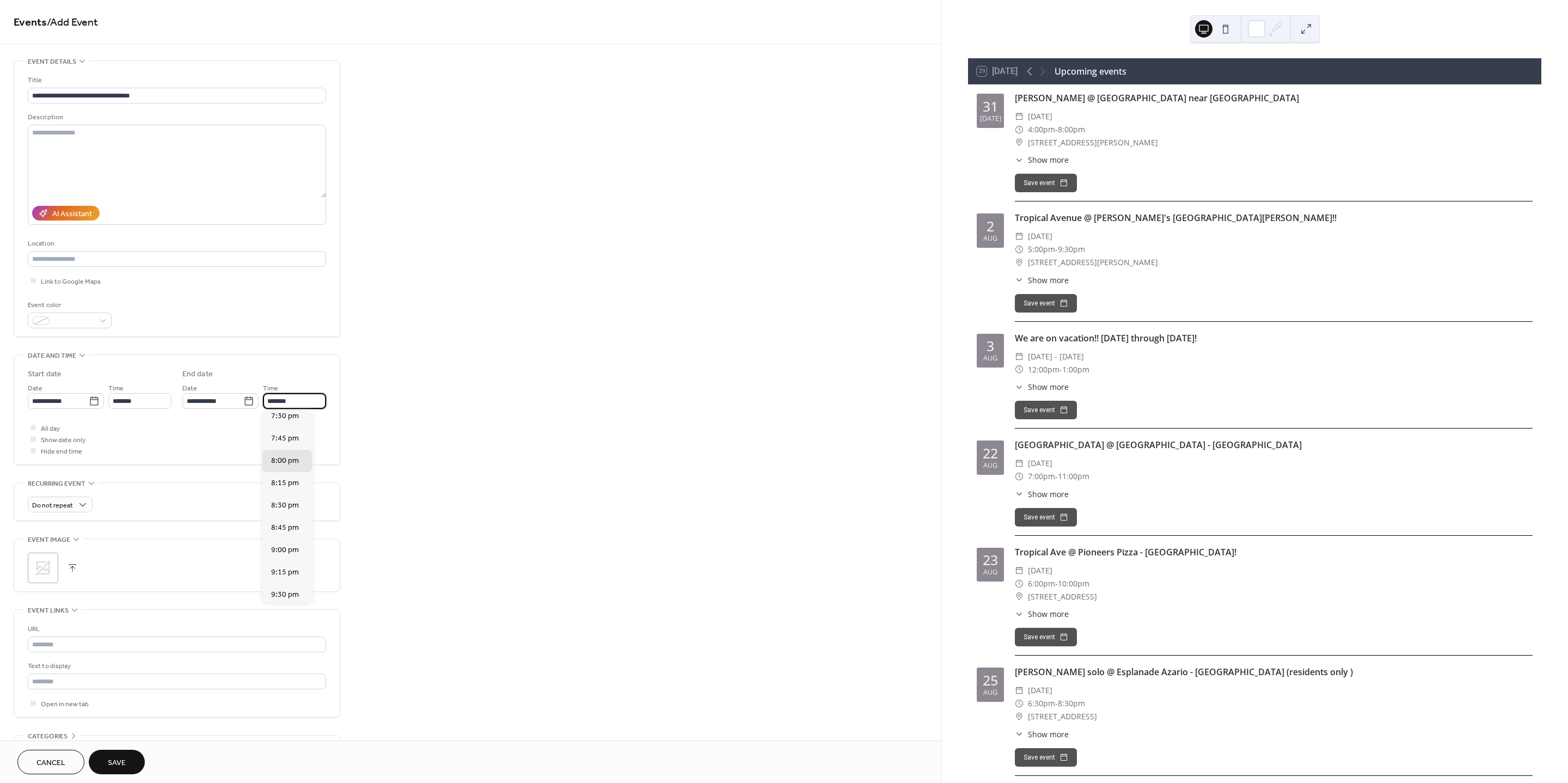 scroll, scrollTop: 136, scrollLeft: 0, axis: vertical 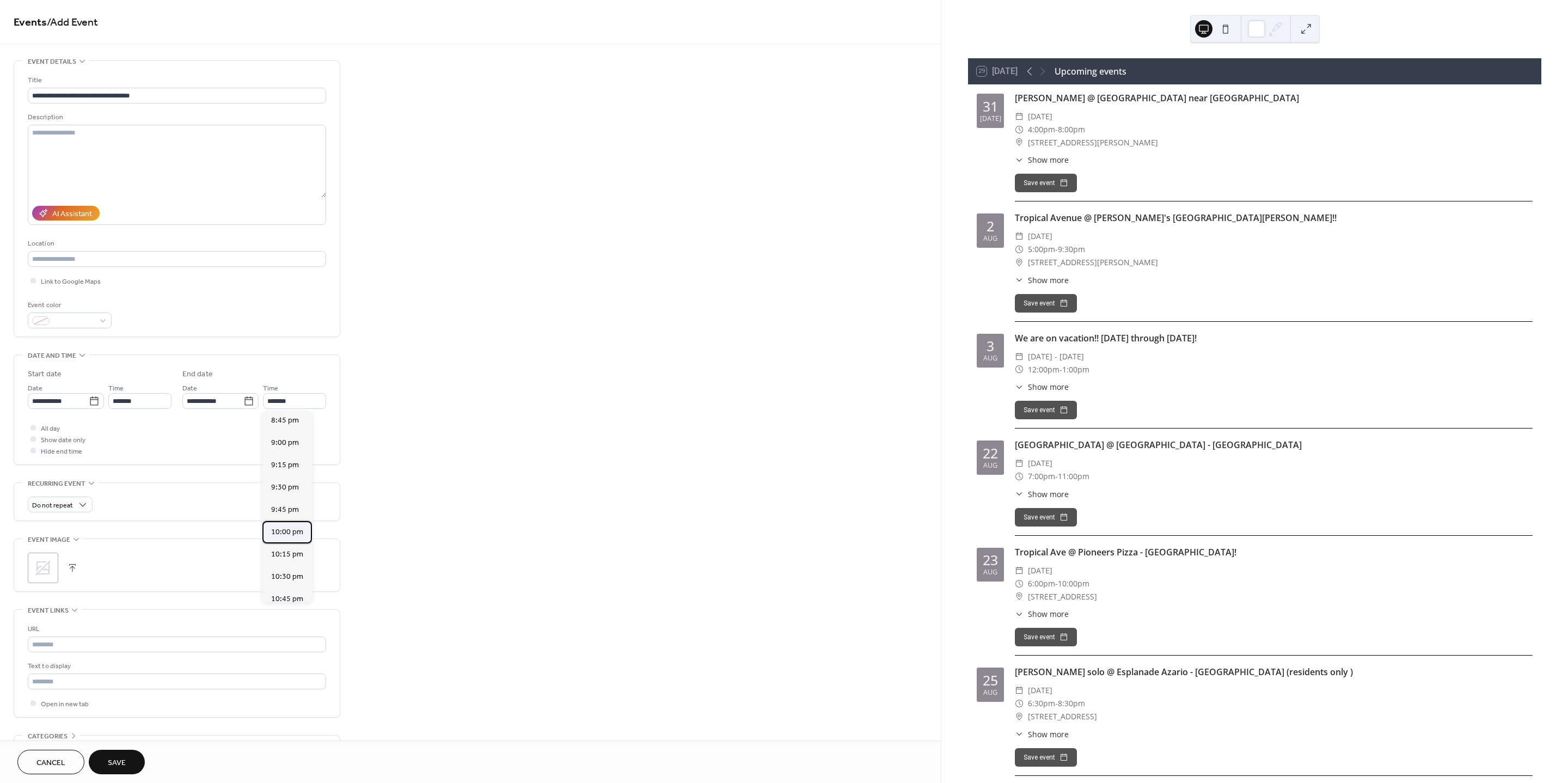 click on "10:00 pm" at bounding box center (287, 531) 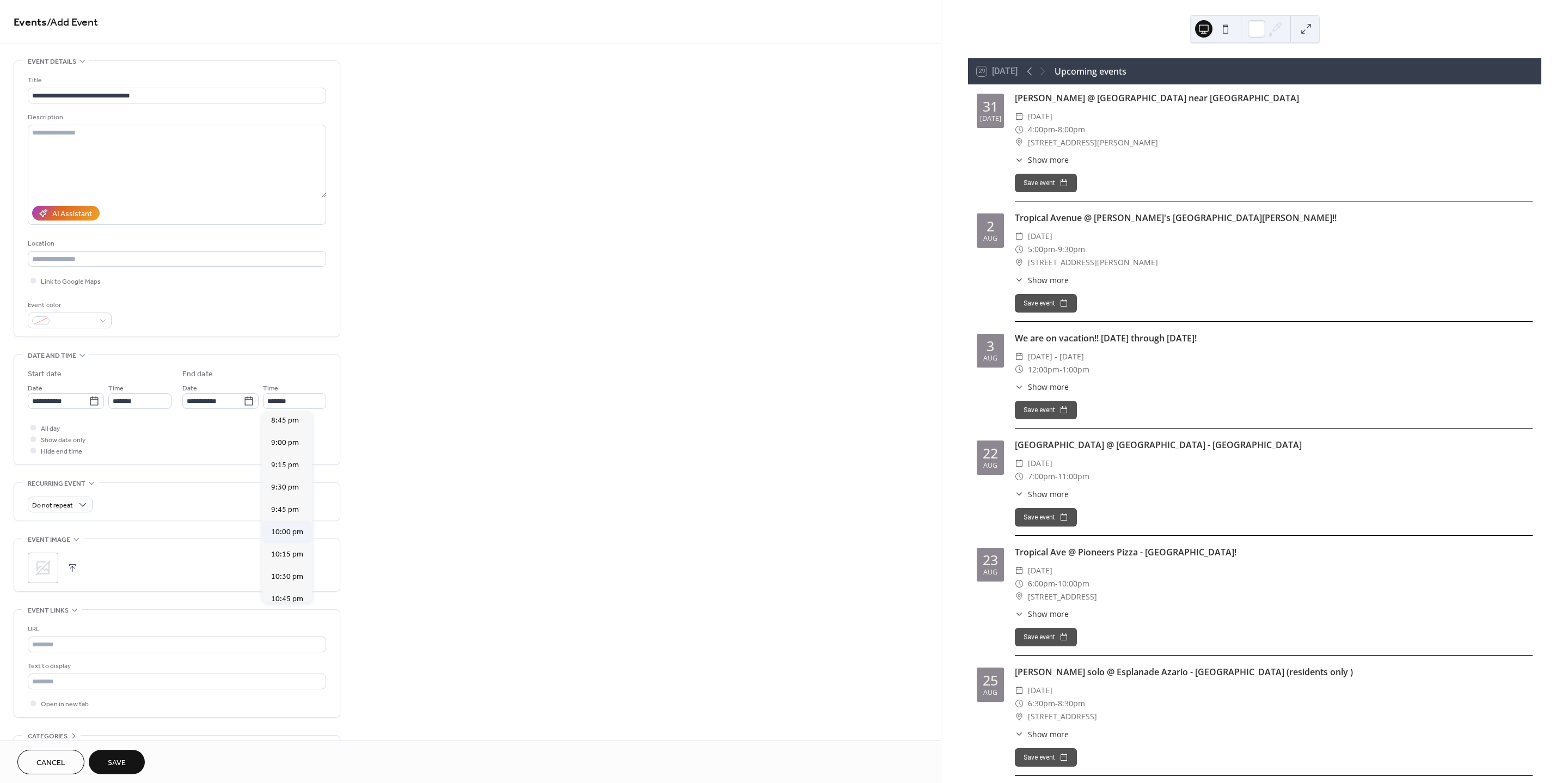 type on "********" 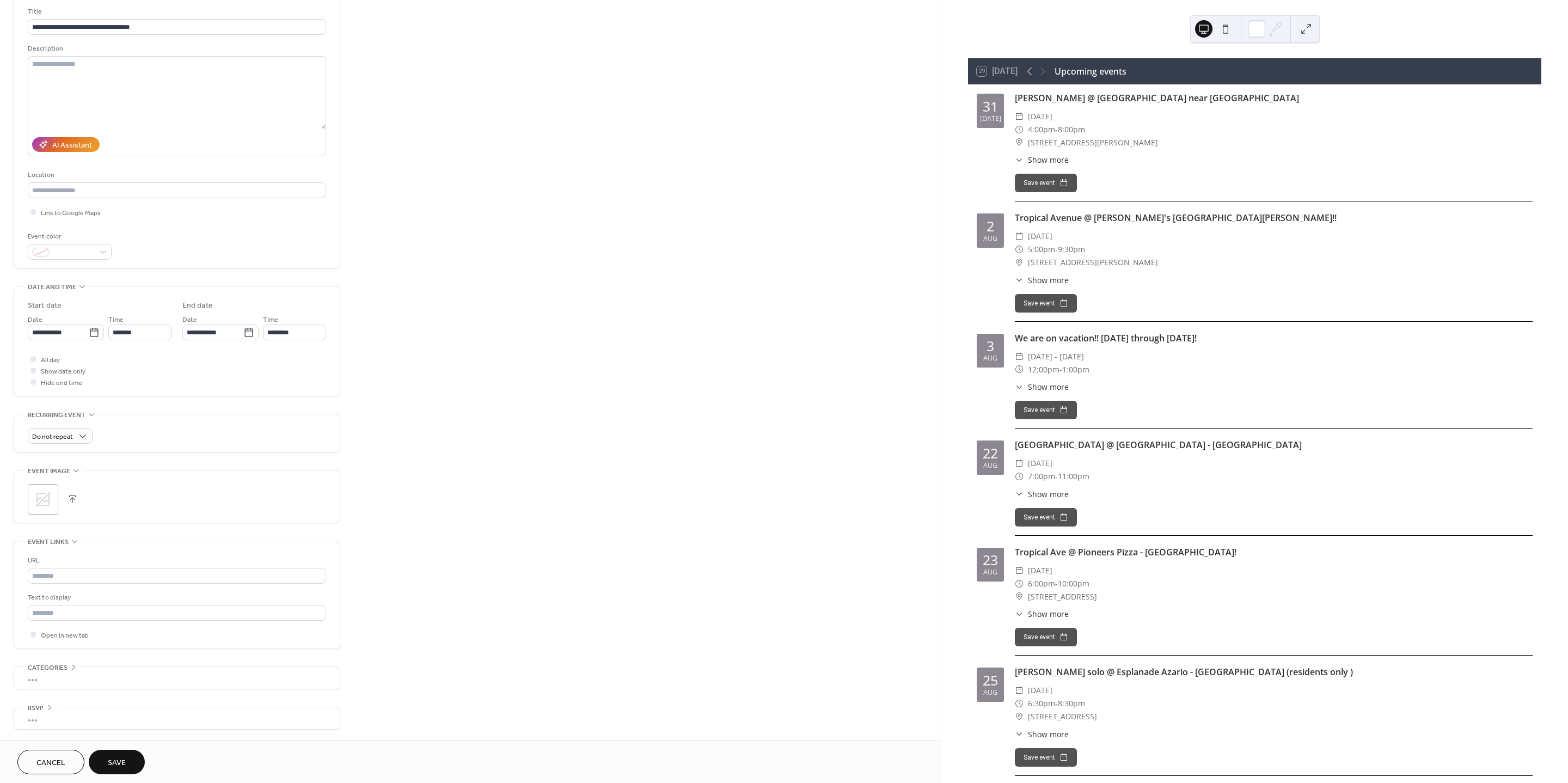 scroll, scrollTop: 71, scrollLeft: 0, axis: vertical 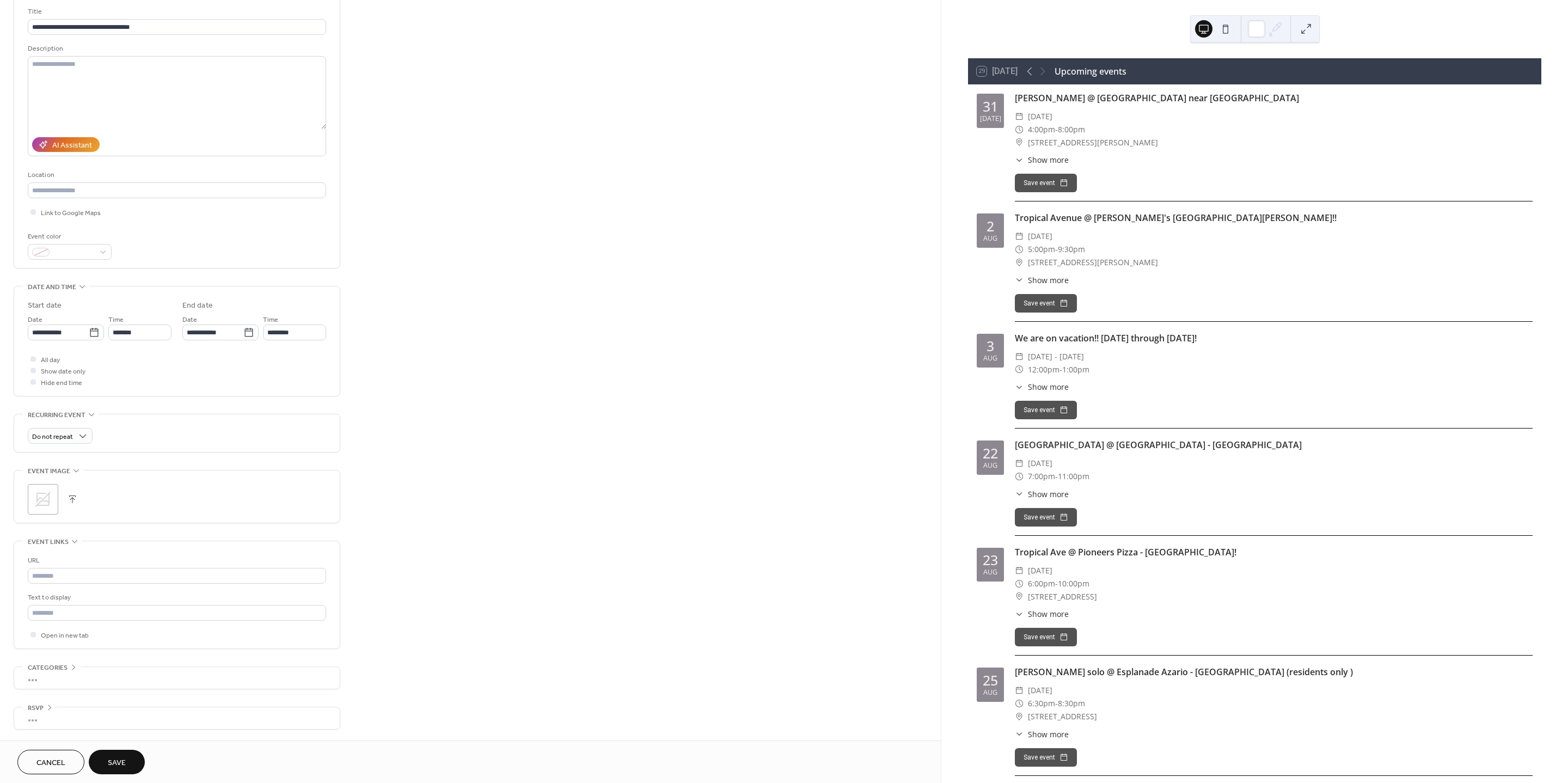 click 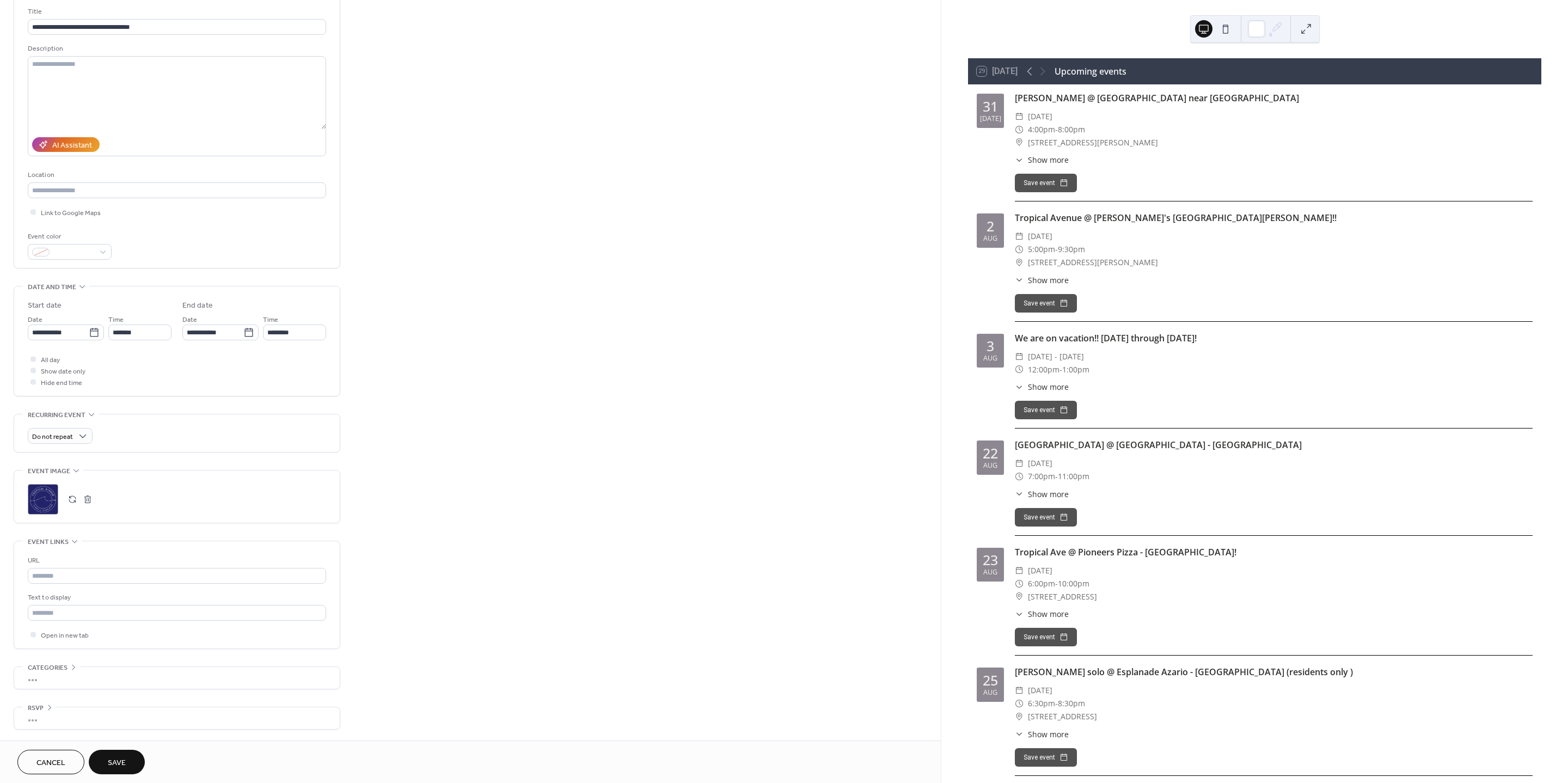 click on "Save" at bounding box center (117, 762) 